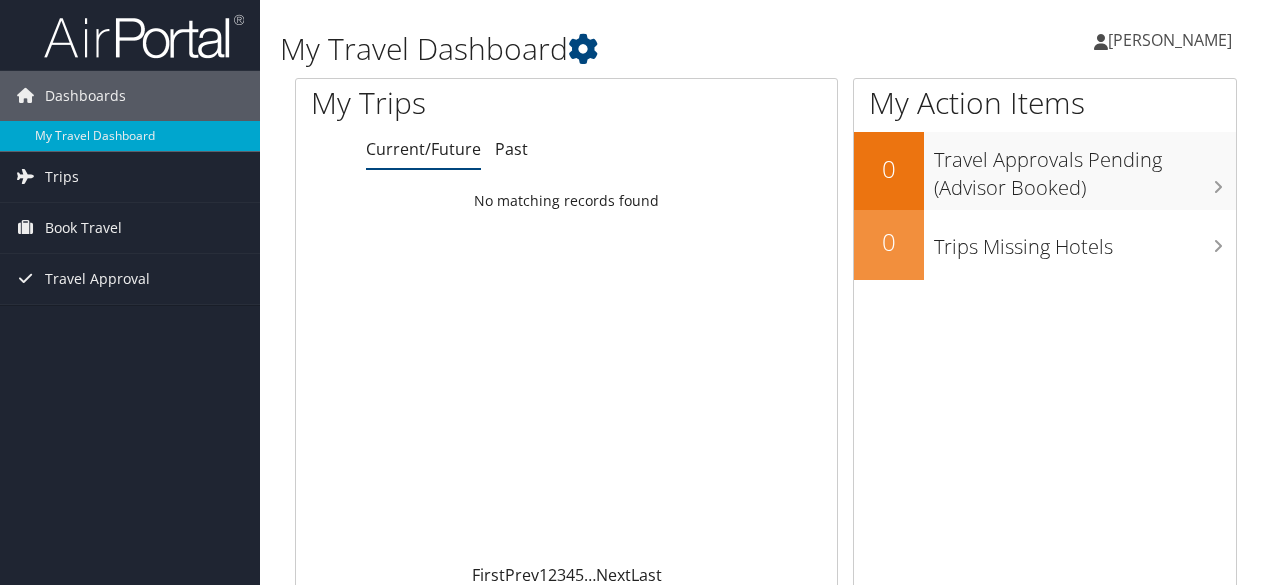 scroll, scrollTop: 0, scrollLeft: 0, axis: both 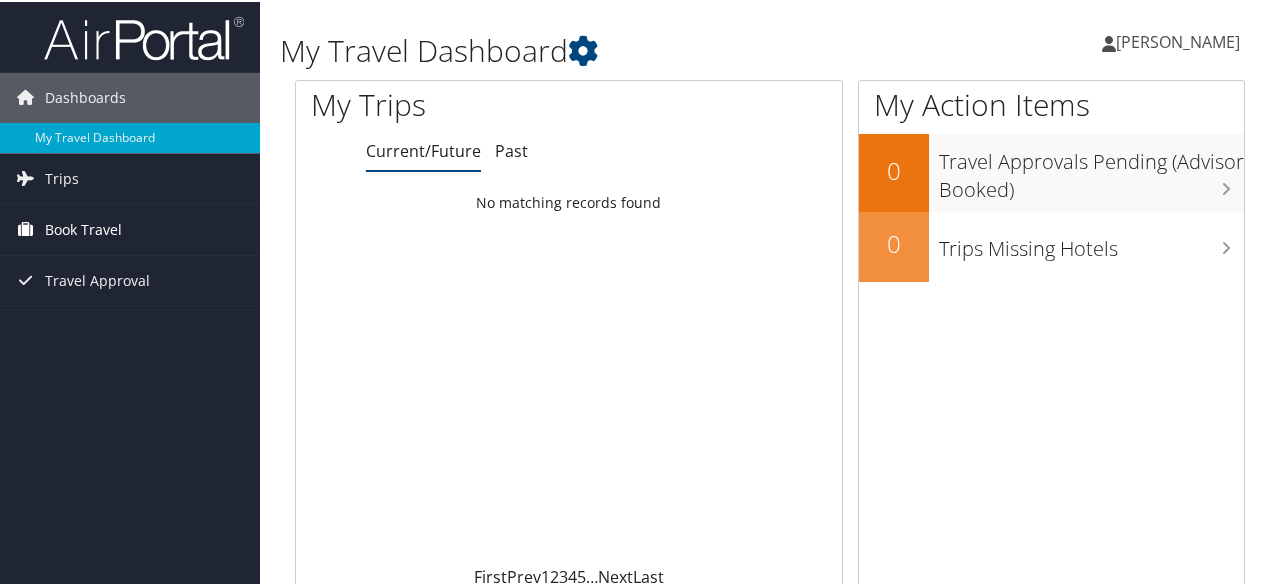 click on "Book Travel" at bounding box center (83, 228) 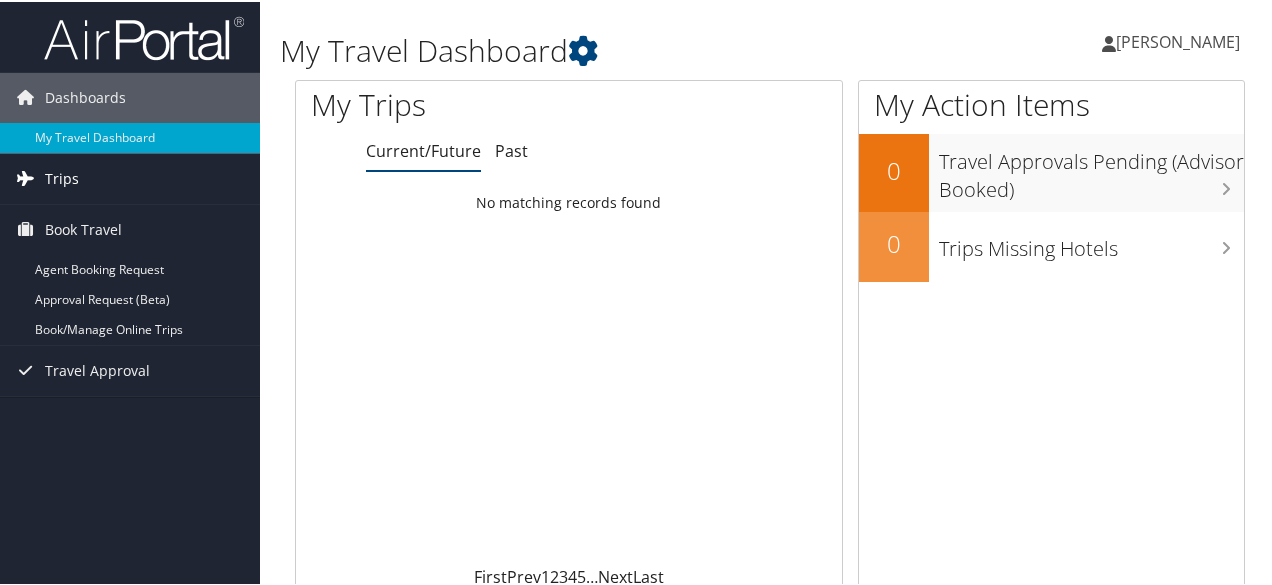 click on "Trips" at bounding box center (130, 177) 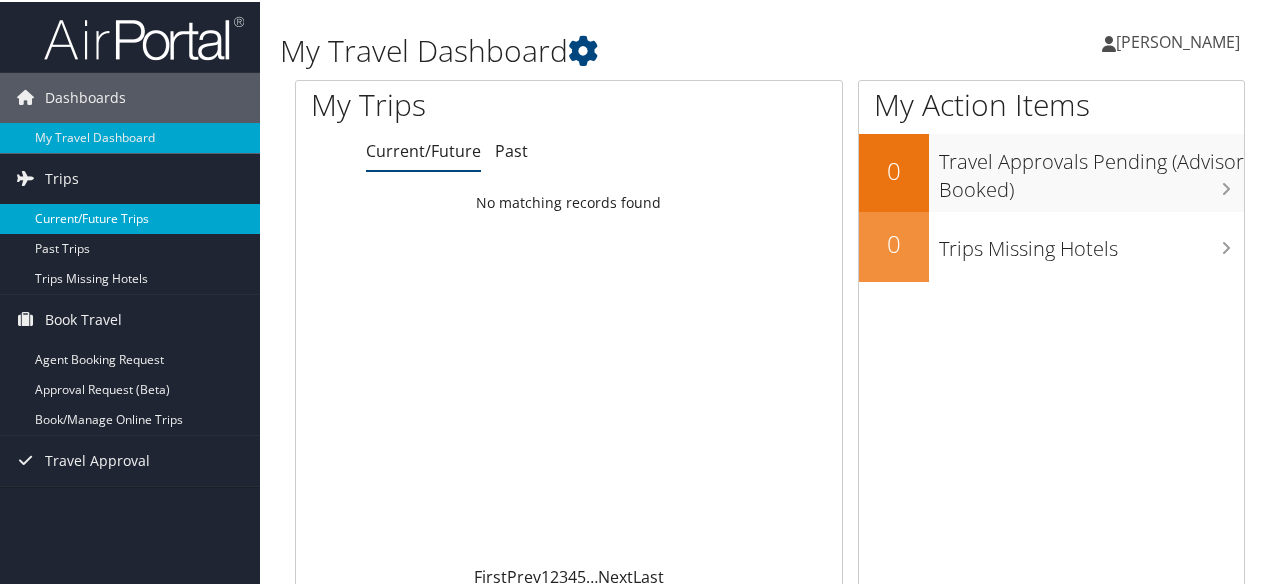 click on "Current/Future Trips" at bounding box center [130, 217] 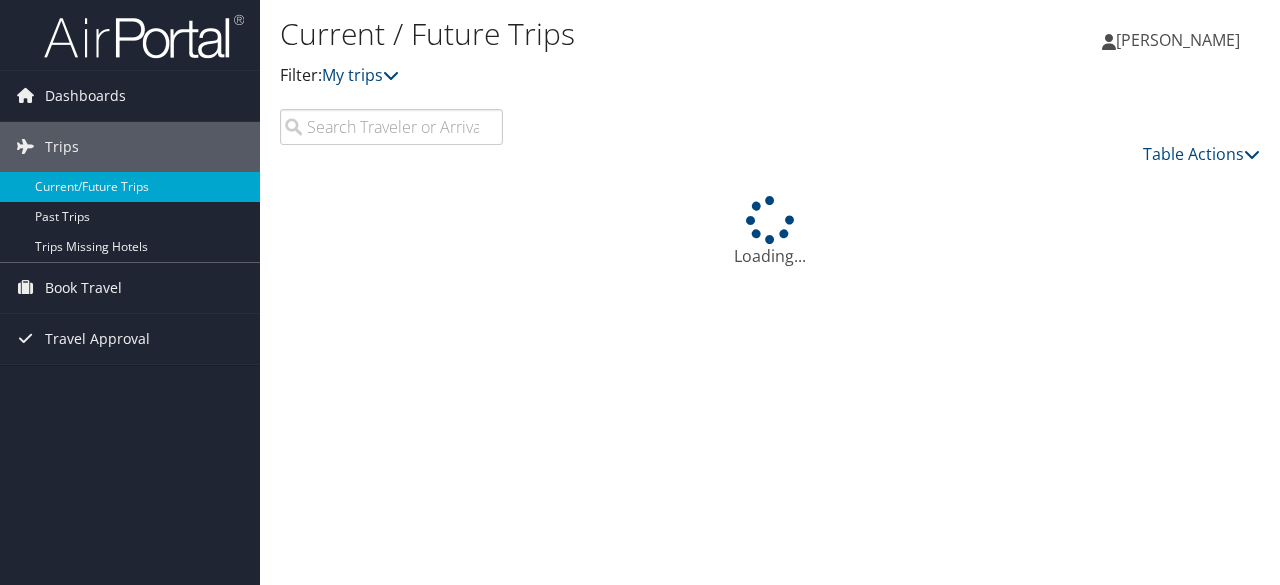 scroll, scrollTop: 0, scrollLeft: 0, axis: both 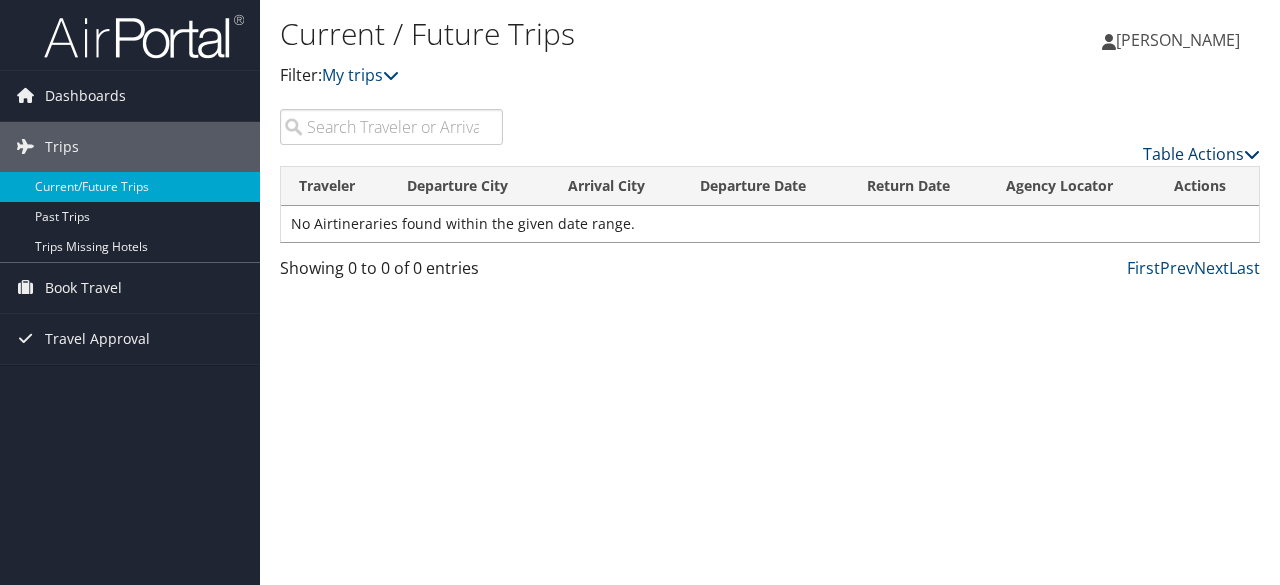 click on "Table Actions" at bounding box center [1201, 154] 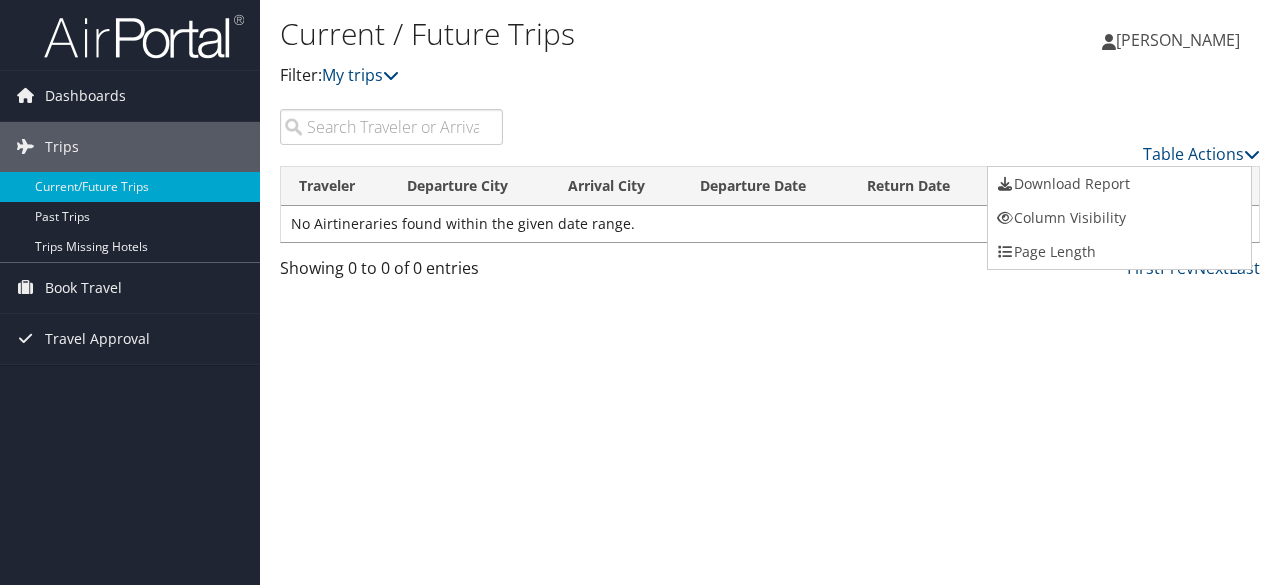 click at bounding box center [640, 292] 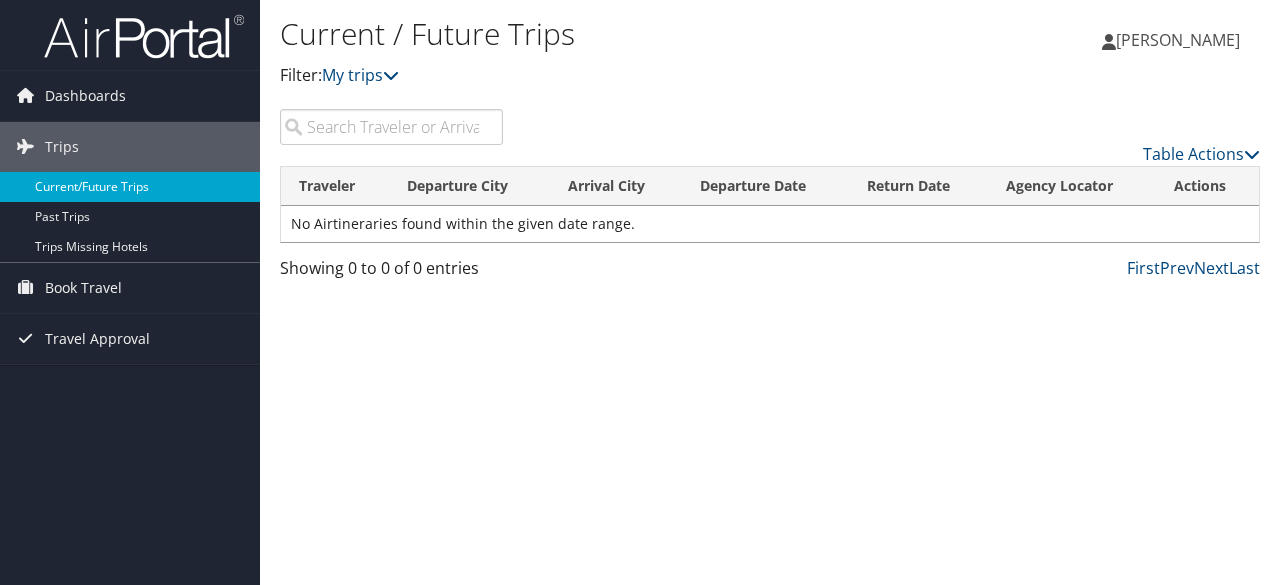 click on "Current/Future Trips" at bounding box center [130, 187] 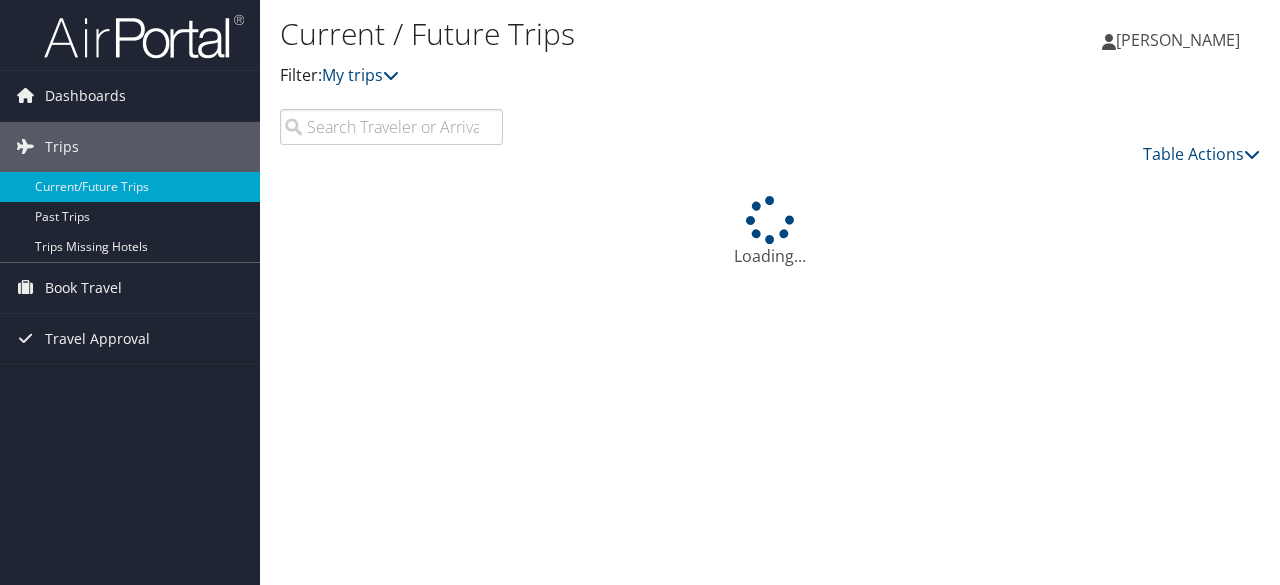 scroll, scrollTop: 0, scrollLeft: 0, axis: both 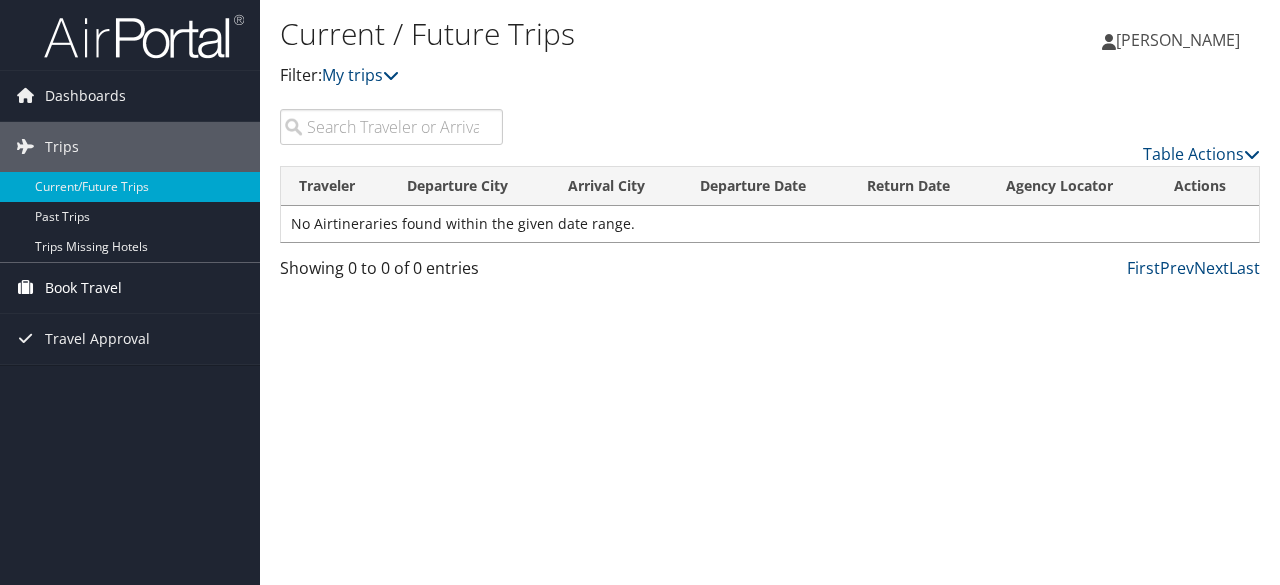 click on "Book Travel" at bounding box center [83, 288] 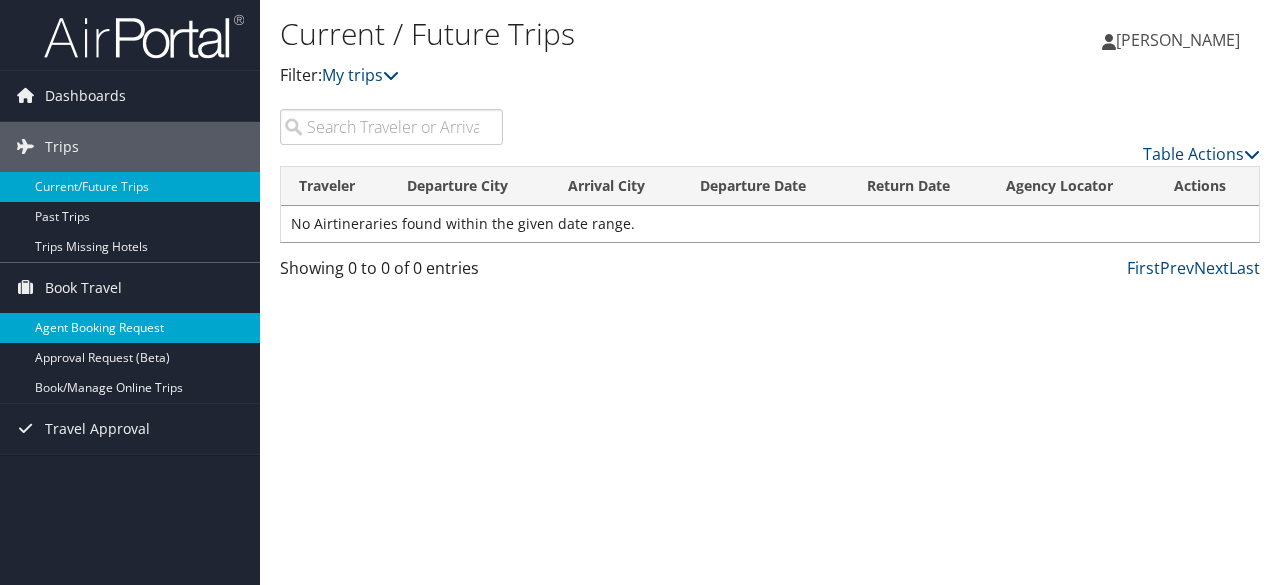 click on "Agent Booking Request" at bounding box center (130, 328) 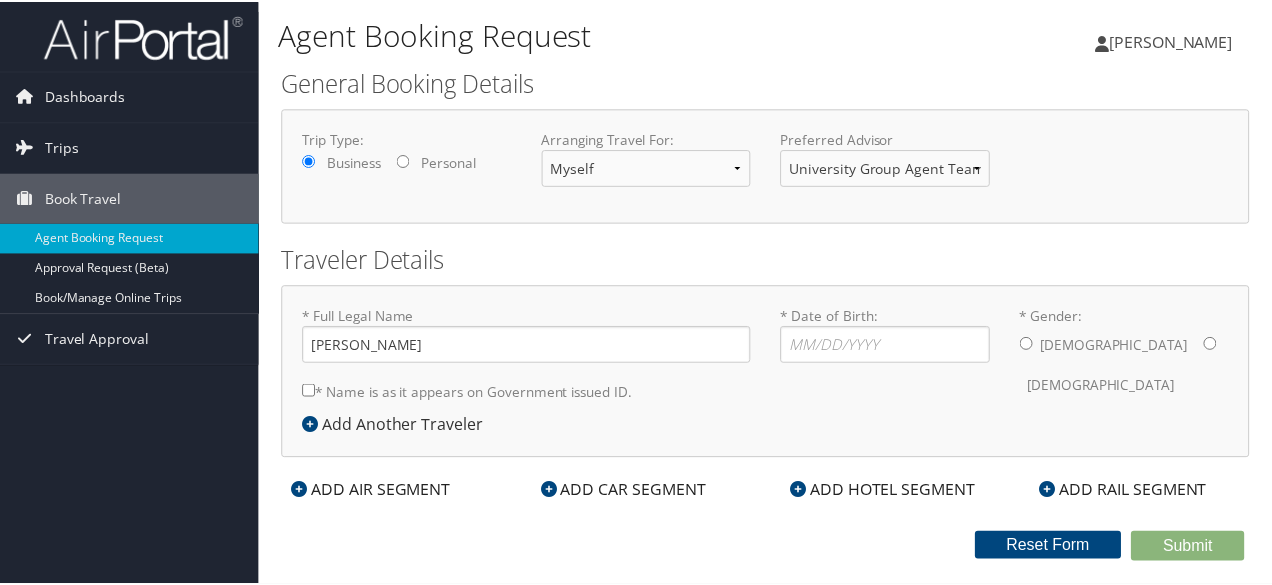 scroll, scrollTop: 0, scrollLeft: 0, axis: both 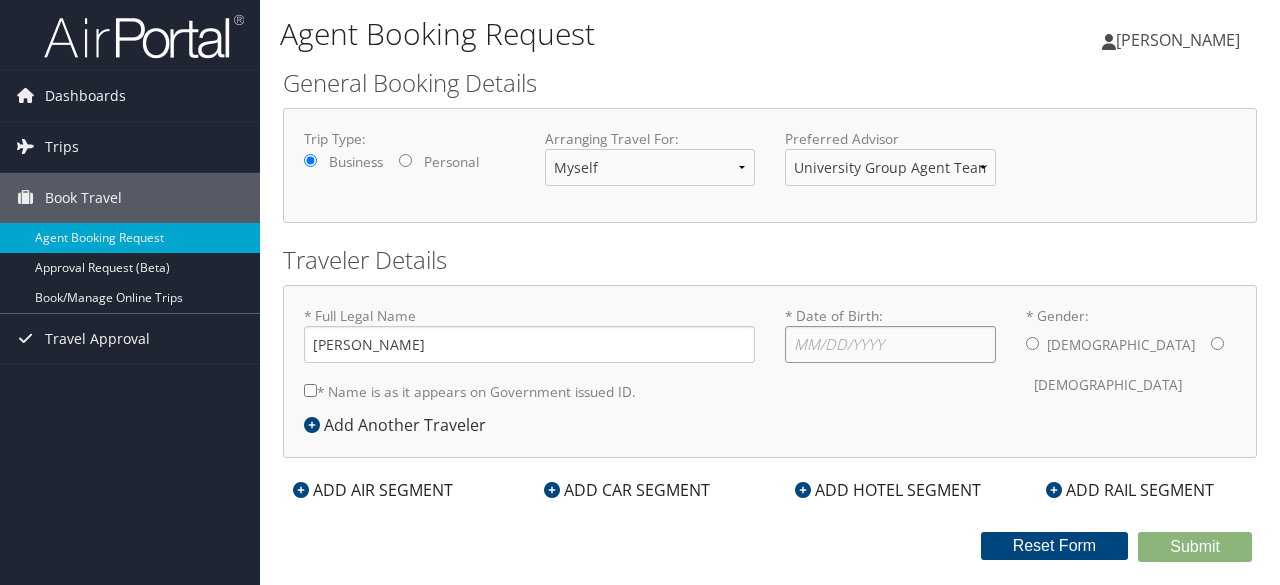 click on "* Date of Birth: Invalid Date" at bounding box center (890, 344) 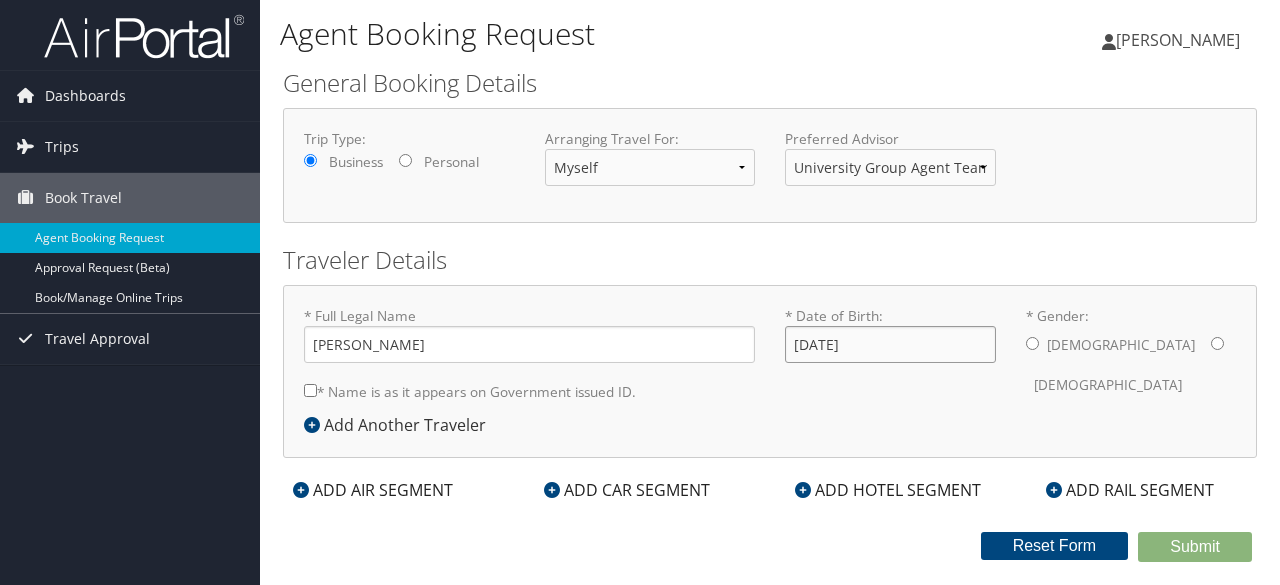 type on "02/03/1980" 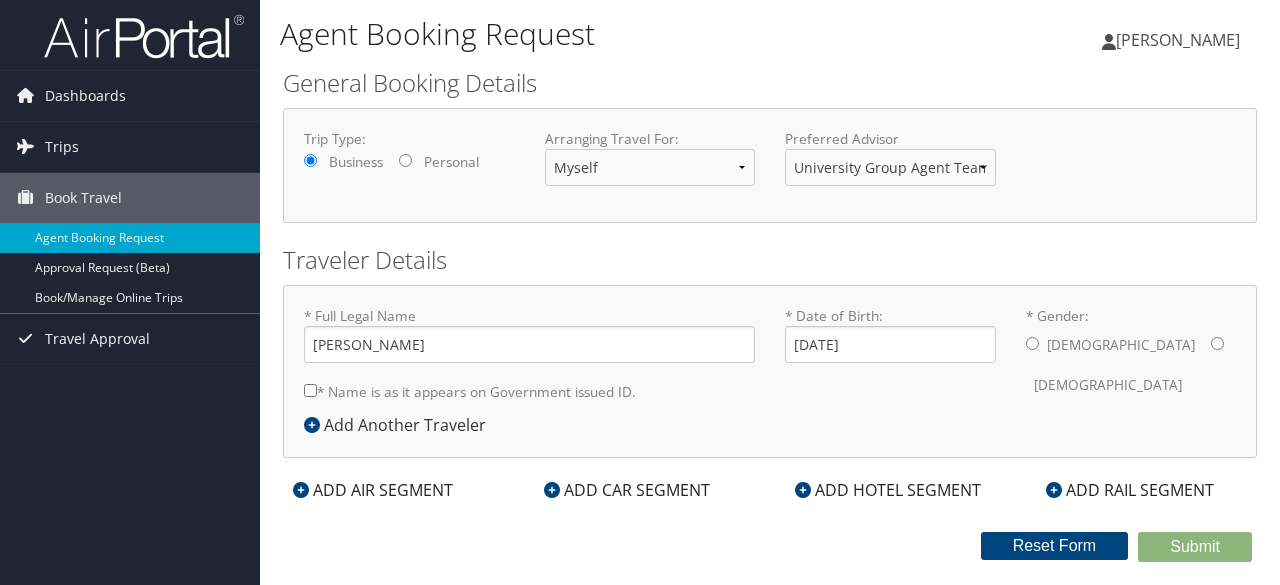 click on "* Gender:  Male Female" at bounding box center [1217, 343] 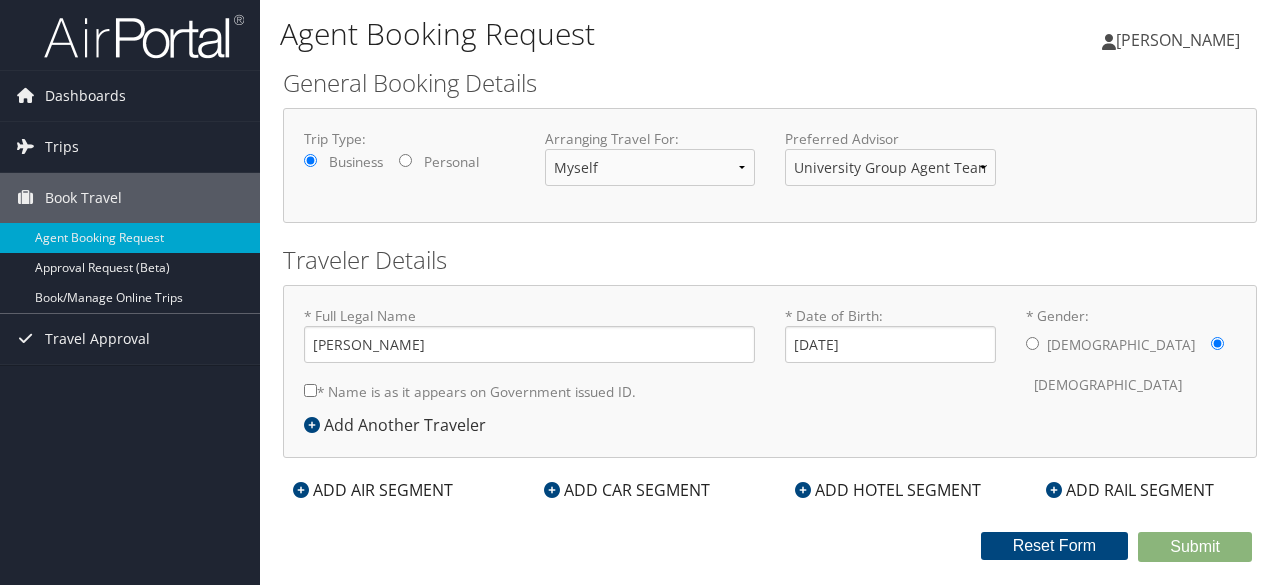 click on "ADD HOTEL SEGMENT" at bounding box center [888, 490] 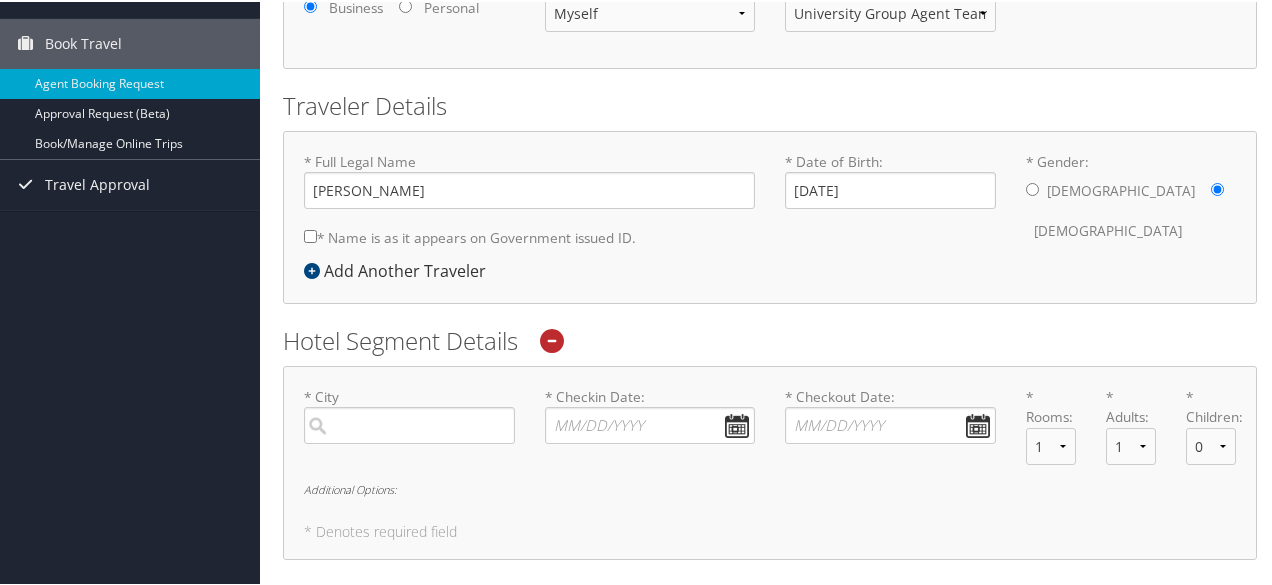 scroll, scrollTop: 158, scrollLeft: 0, axis: vertical 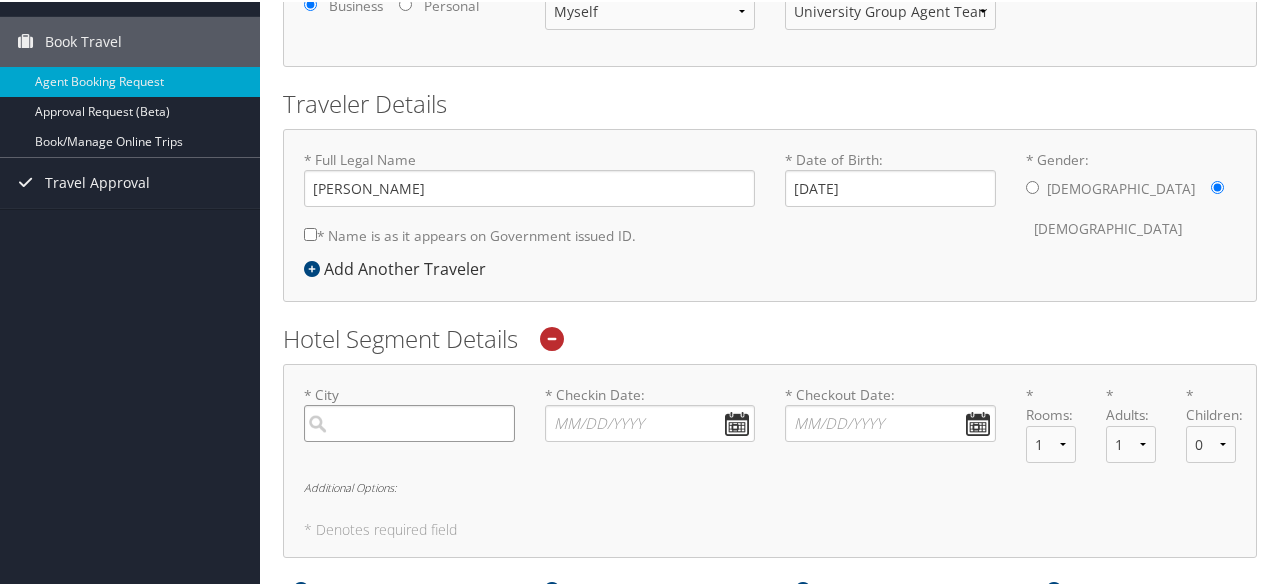 click at bounding box center [409, 421] 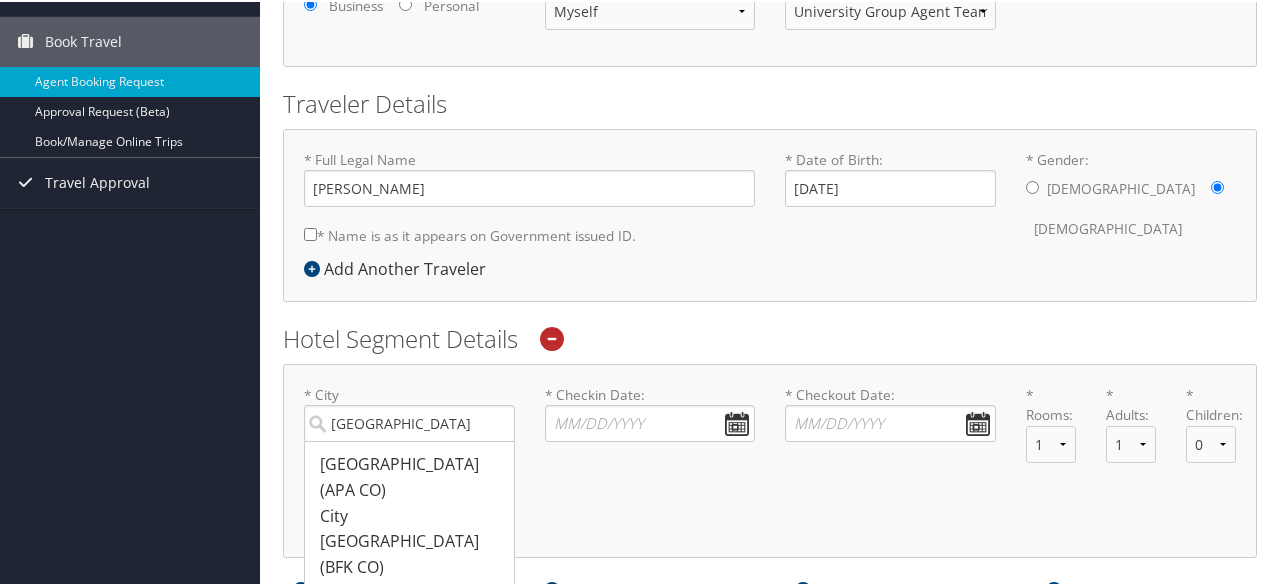 click on "Denver   (DEN CO)" at bounding box center (412, 629) 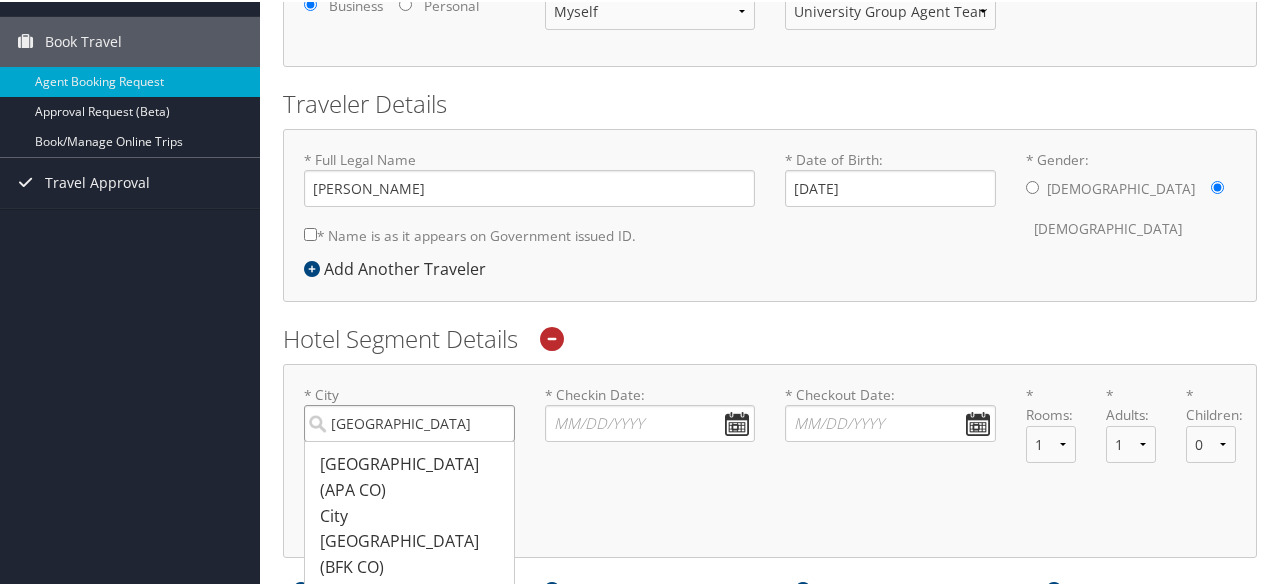 click on "Denver" at bounding box center [409, 421] 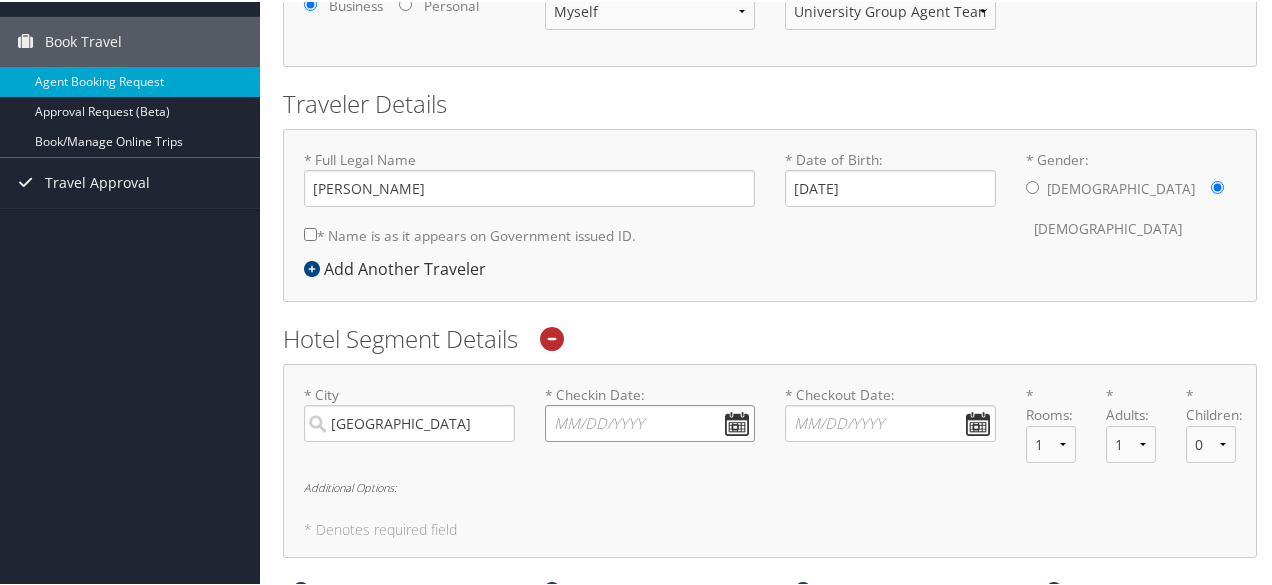 click on "* Checkin Date: Dates must be valid" at bounding box center [650, 421] 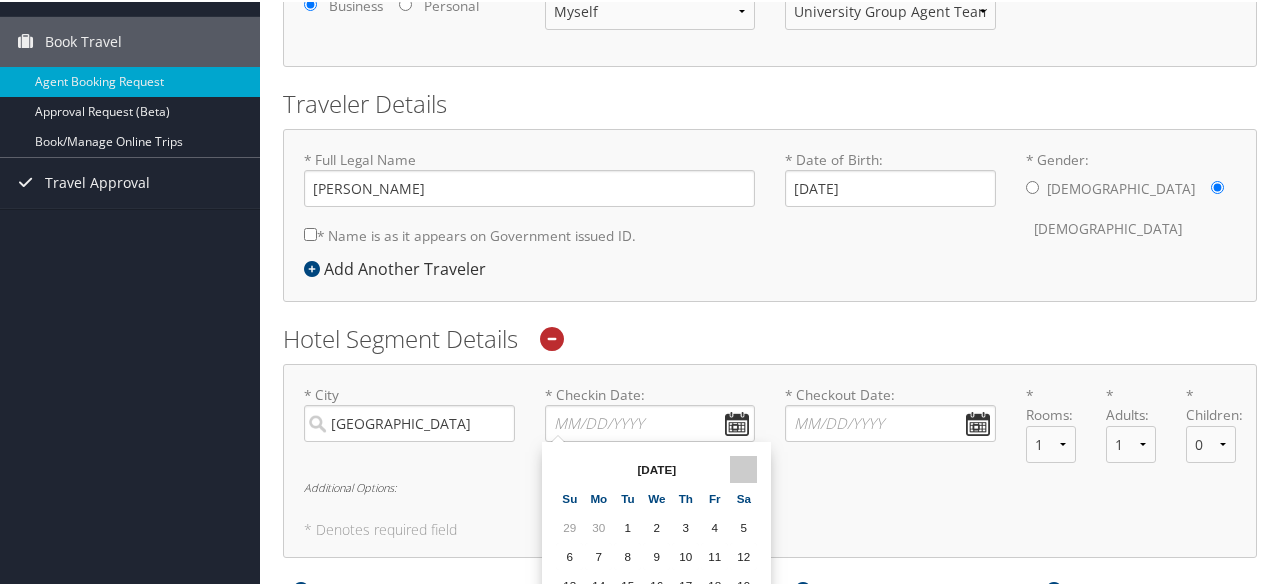 click at bounding box center [743, 467] 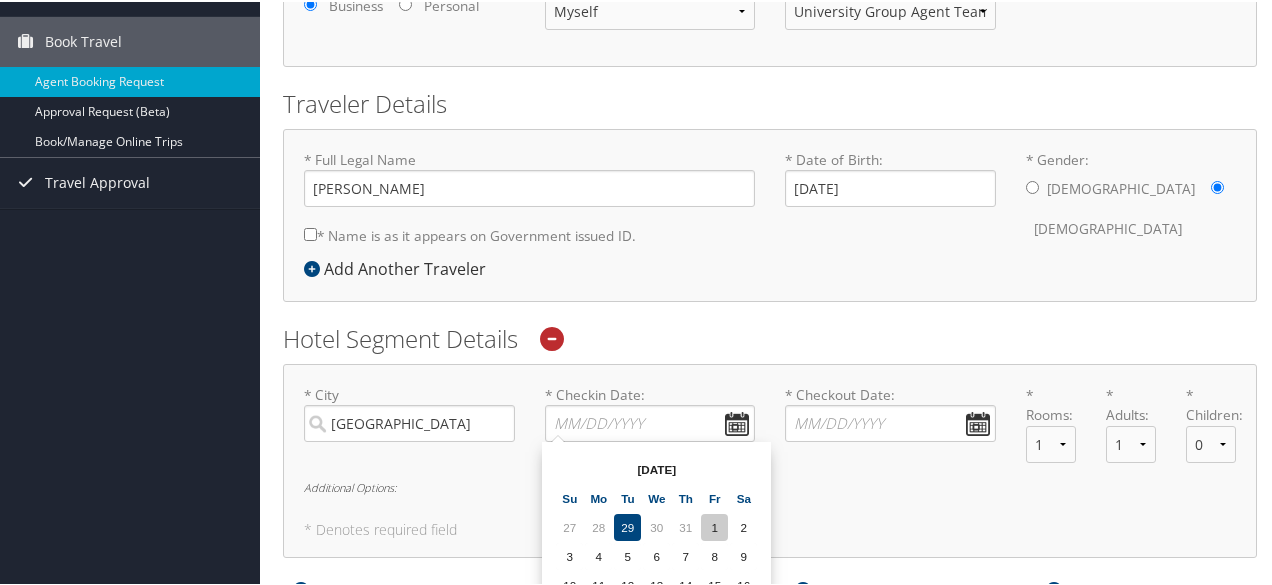 click on "1" at bounding box center (714, 525) 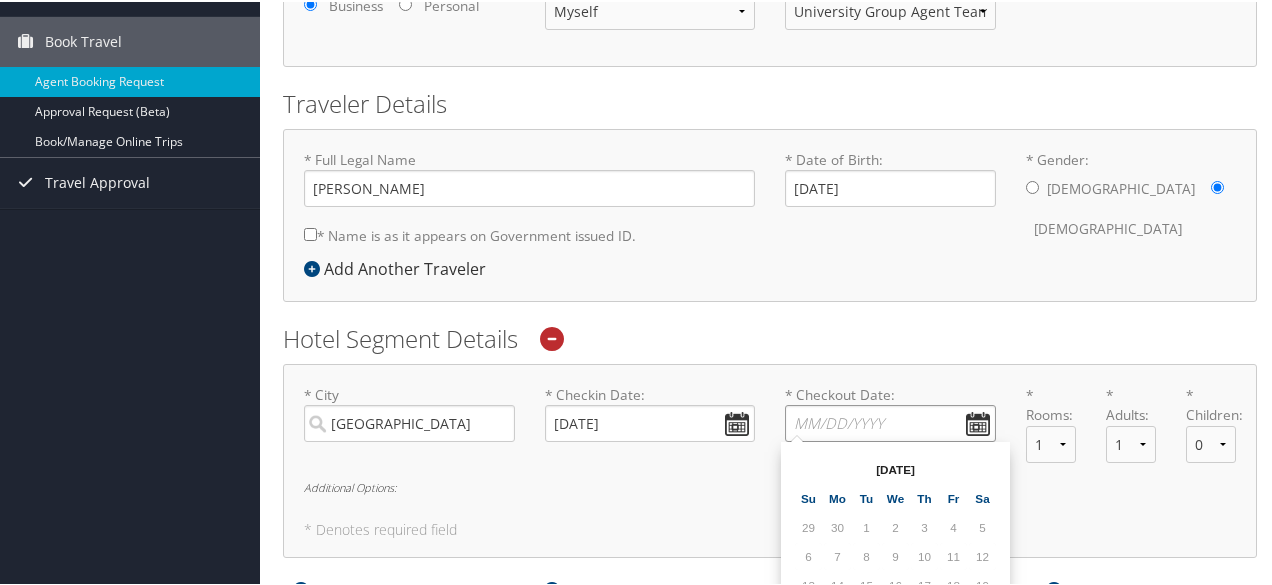 click on "* Checkout Date: Dates must be valid" at bounding box center (890, 421) 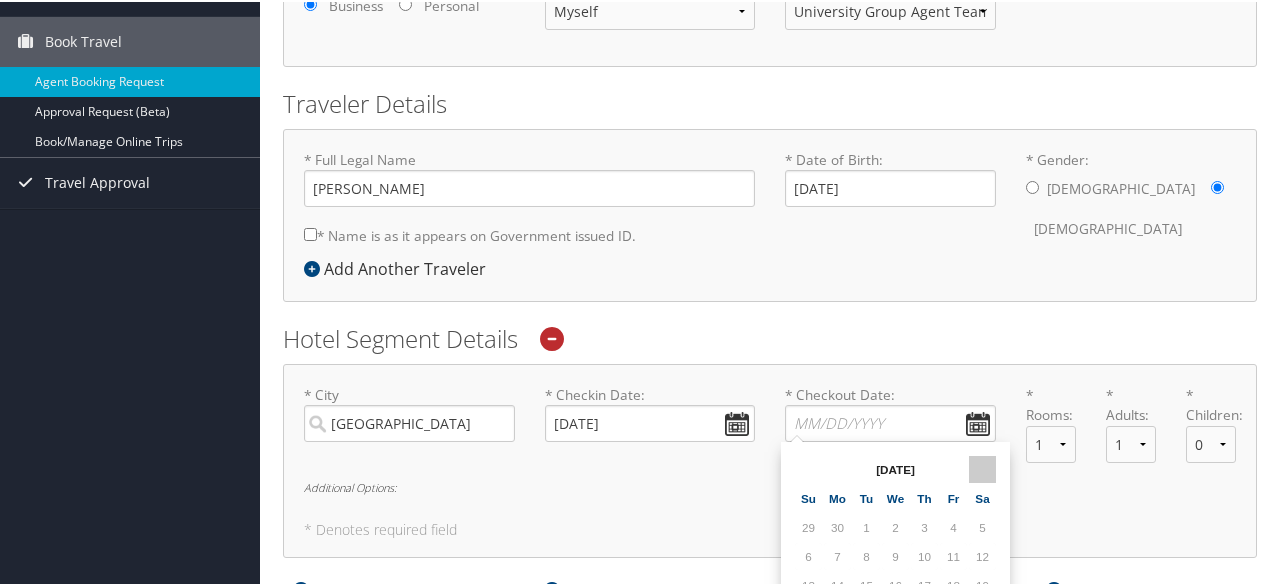 click at bounding box center [982, 467] 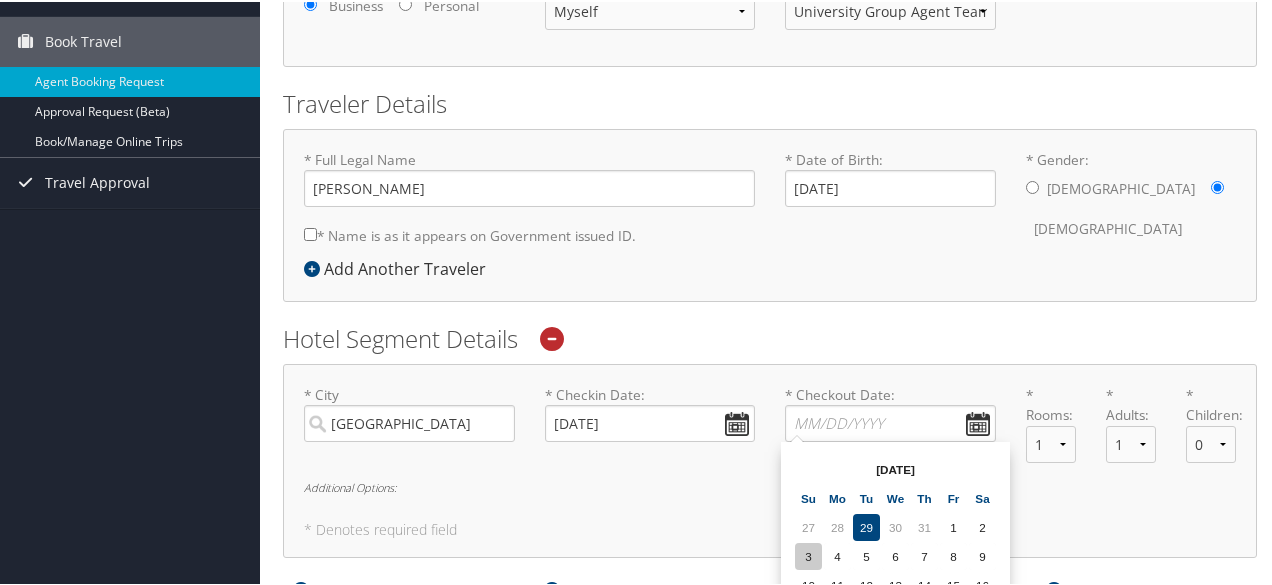 click on "3" at bounding box center [808, 554] 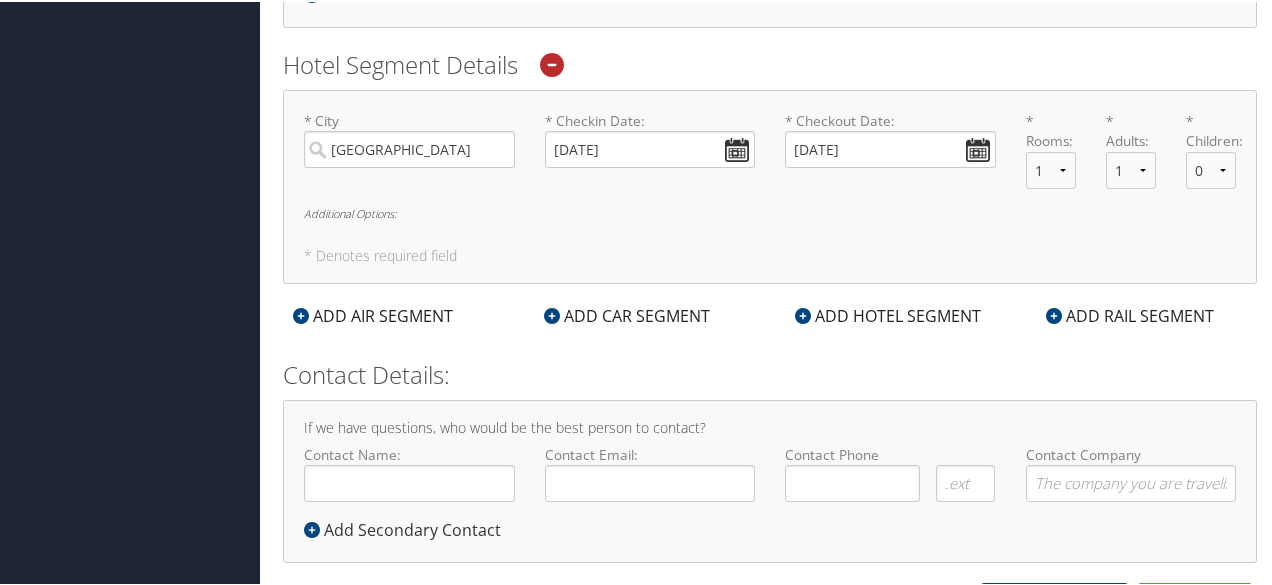 scroll, scrollTop: 455, scrollLeft: 0, axis: vertical 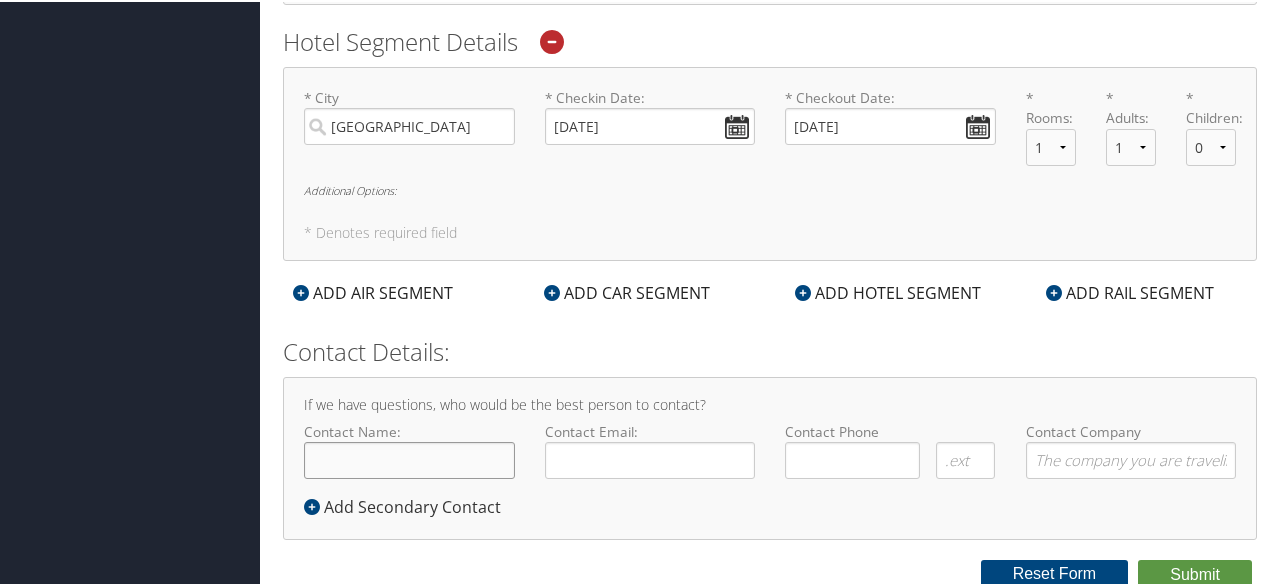 click on "Contact Name:" 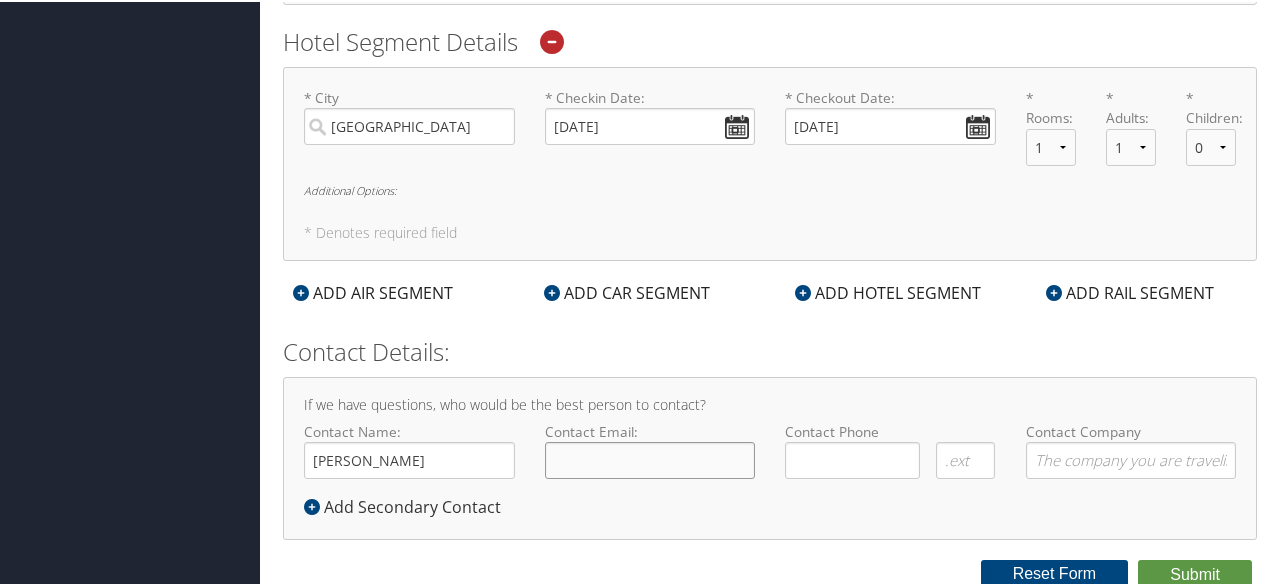 type on "jgriek@plu.edu" 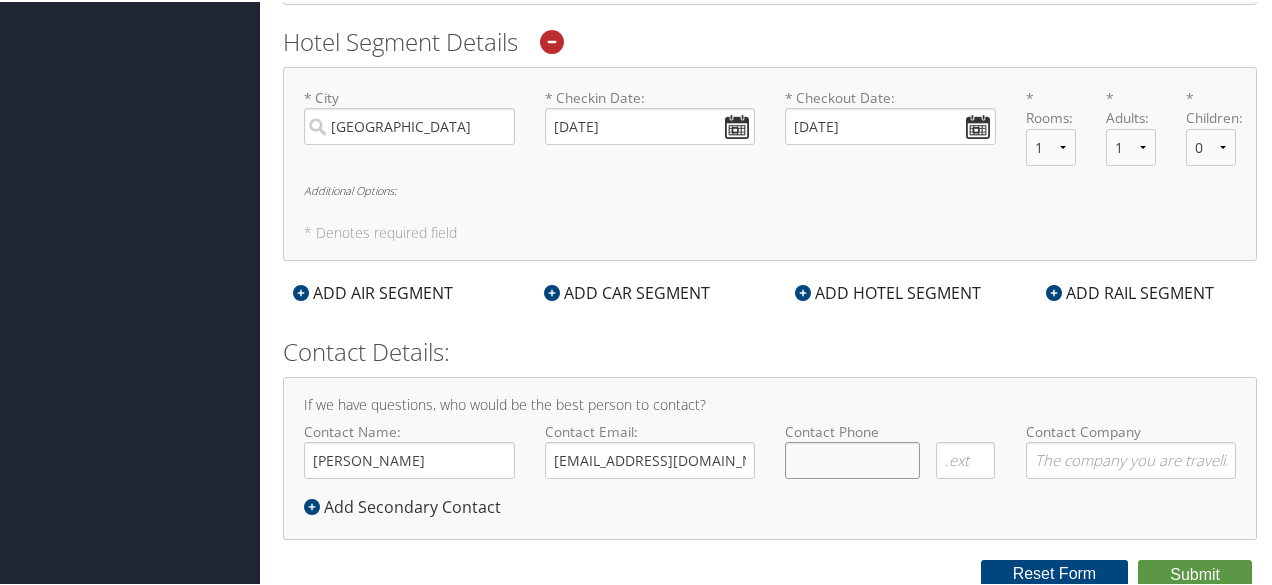 type on "(   )    -" 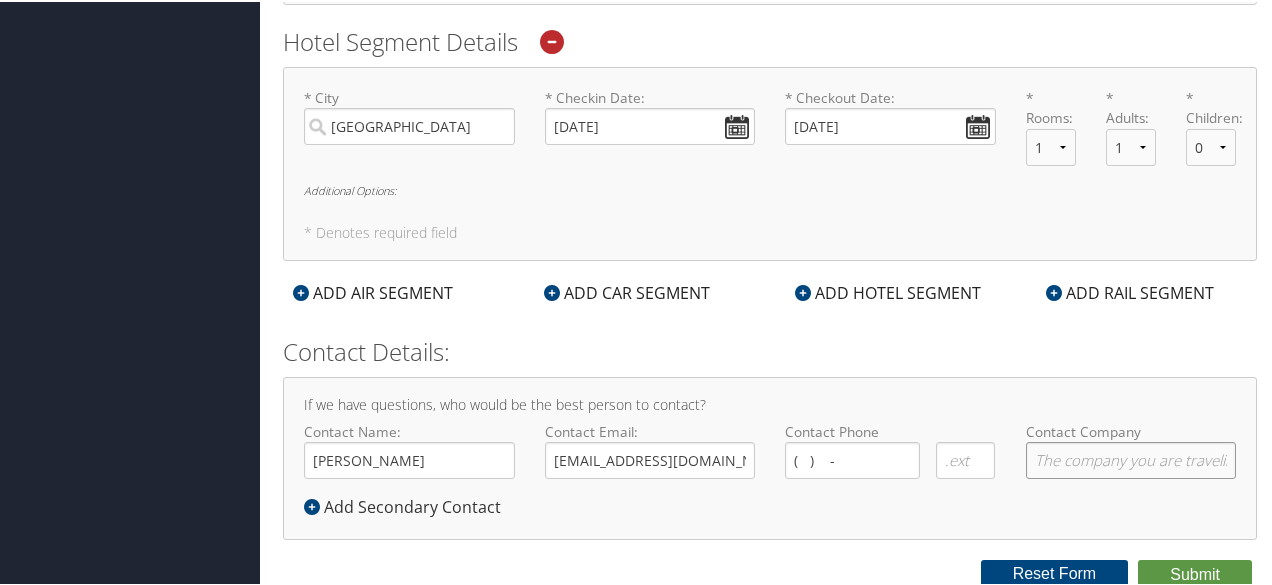 type on "[GEOGRAPHIC_DATA]" 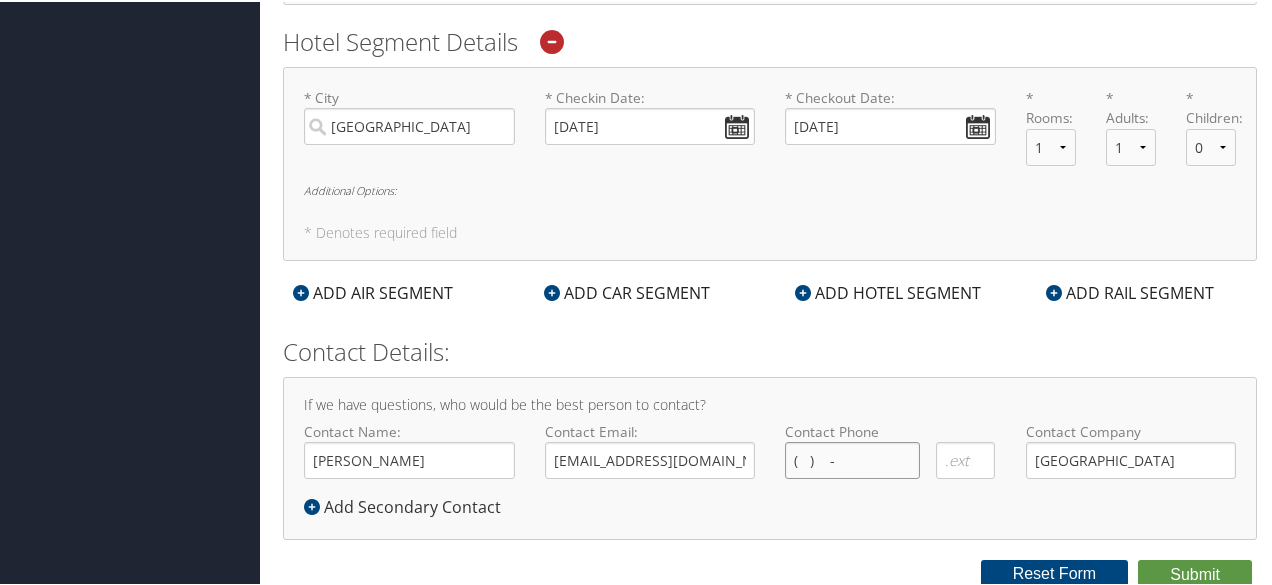 click on "(   )    -" at bounding box center [852, 458] 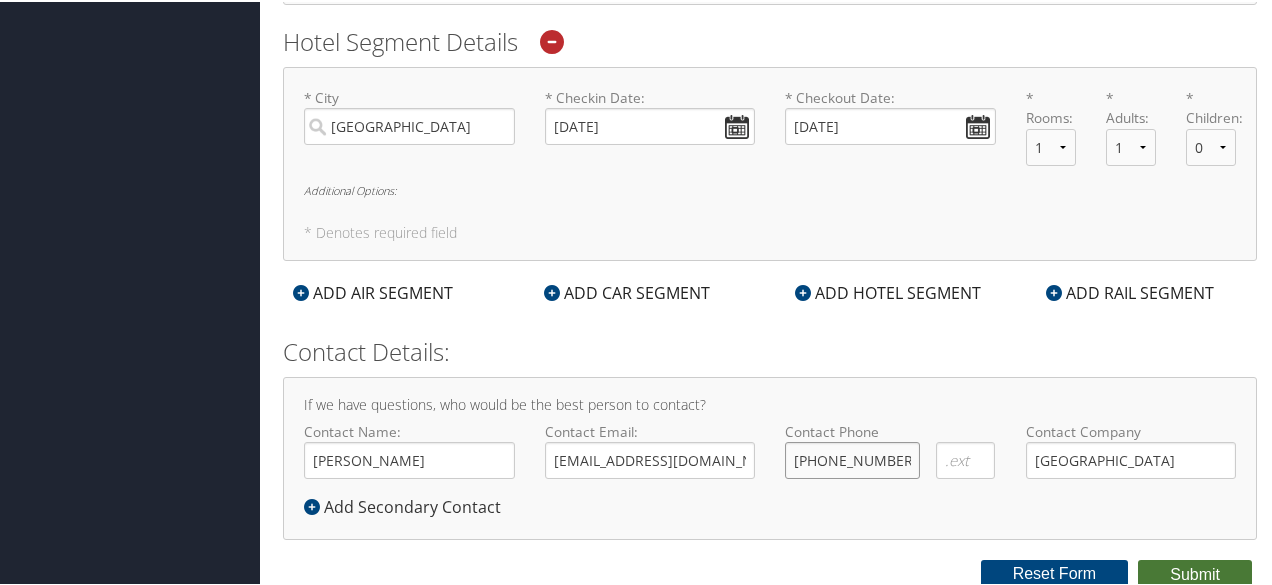 type on "(253) 535-7156" 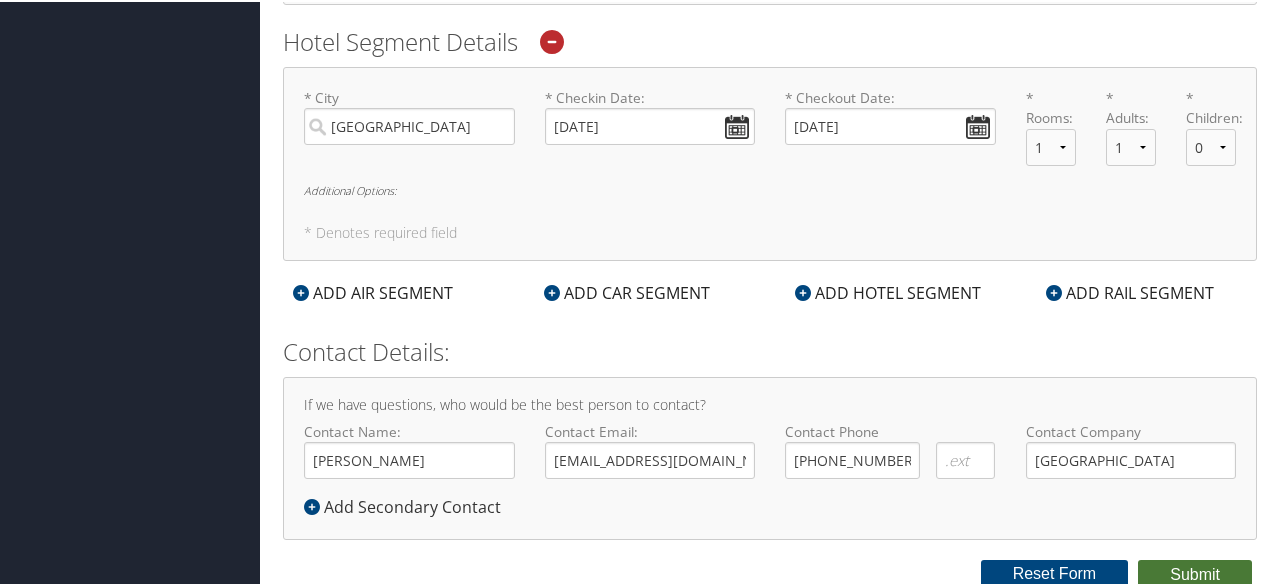 click on "Submit" at bounding box center (1195, 573) 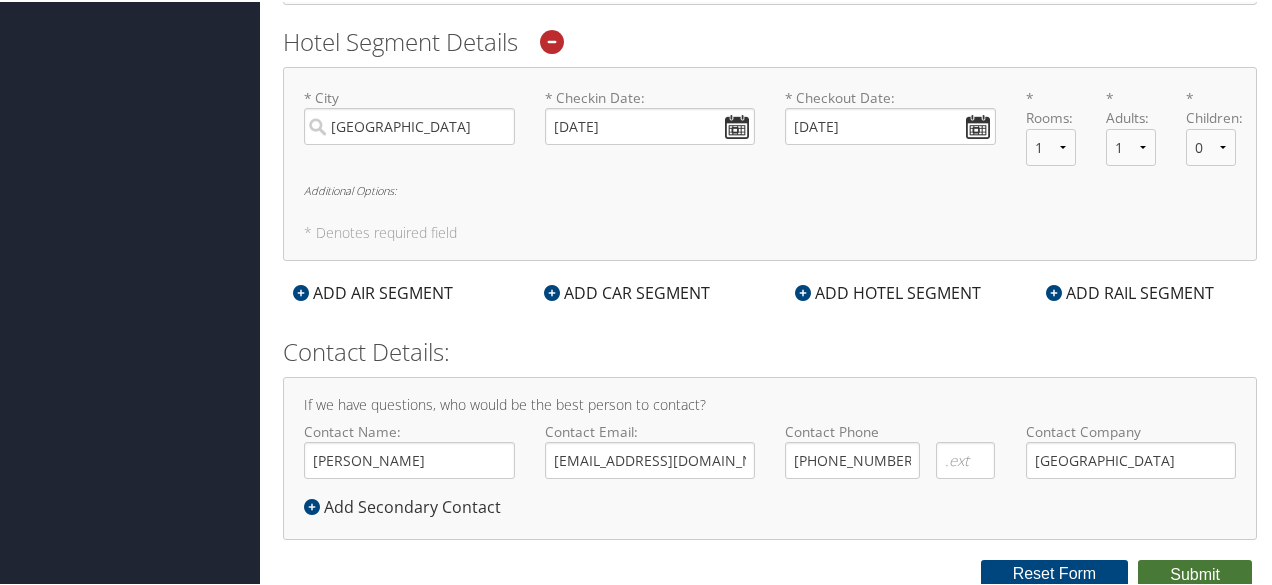 scroll, scrollTop: 97, scrollLeft: 0, axis: vertical 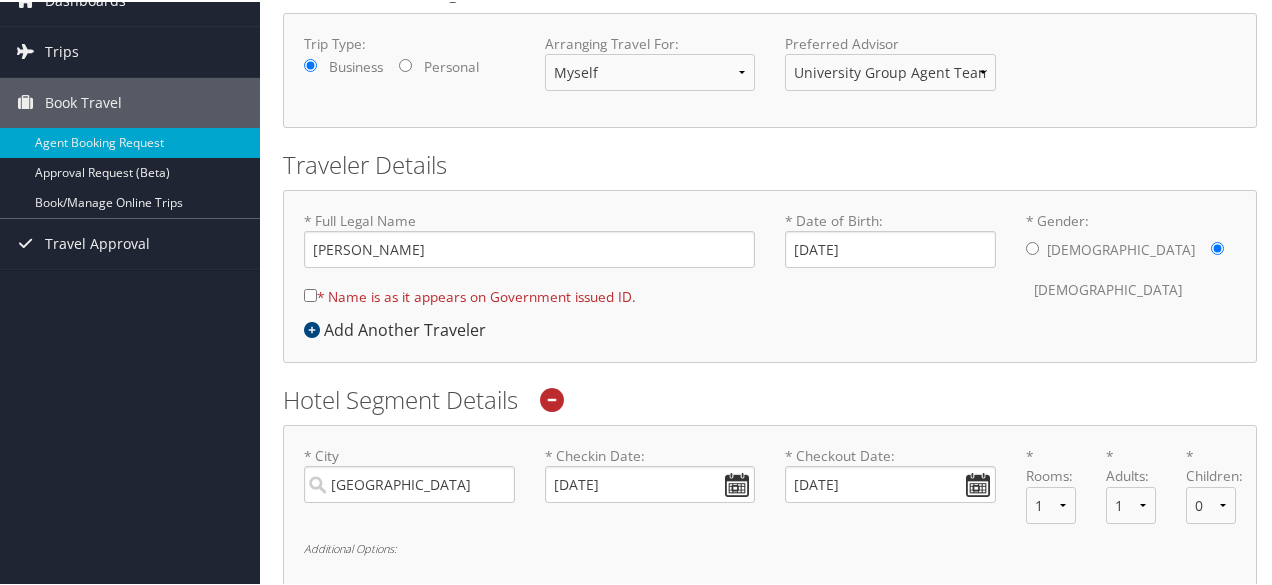 click on "* Name is as it appears on Government issued ID." at bounding box center [310, 293] 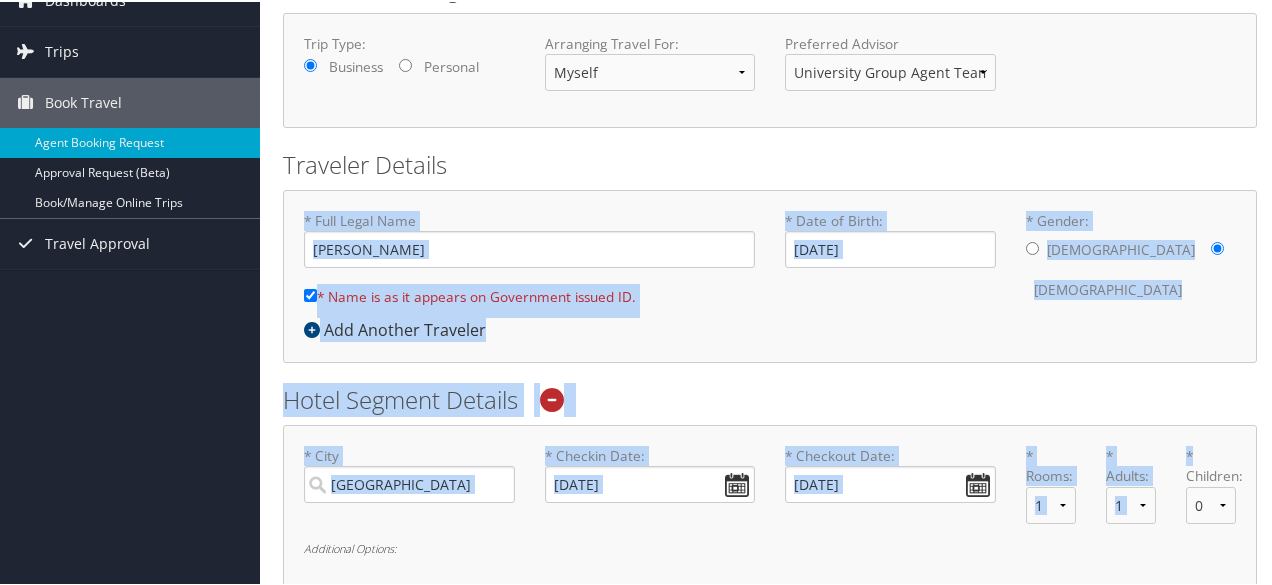 drag, startPoint x: 1270, startPoint y: 293, endPoint x: 1270, endPoint y: 422, distance: 129 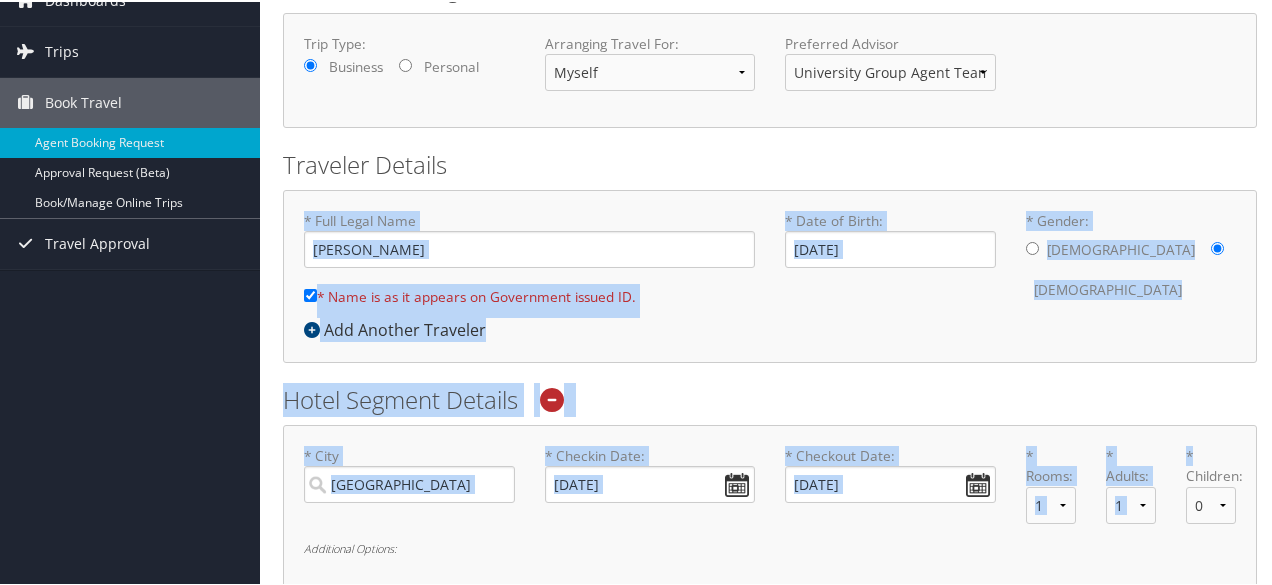click on "* Full Legal Name Jennie M Griek * Name is as it appears on Government issued ID. Required * Date of Birth: 02/03/1980 Invalid Date * Gender:  Male Female    Add Another Traveler" at bounding box center (770, 274) 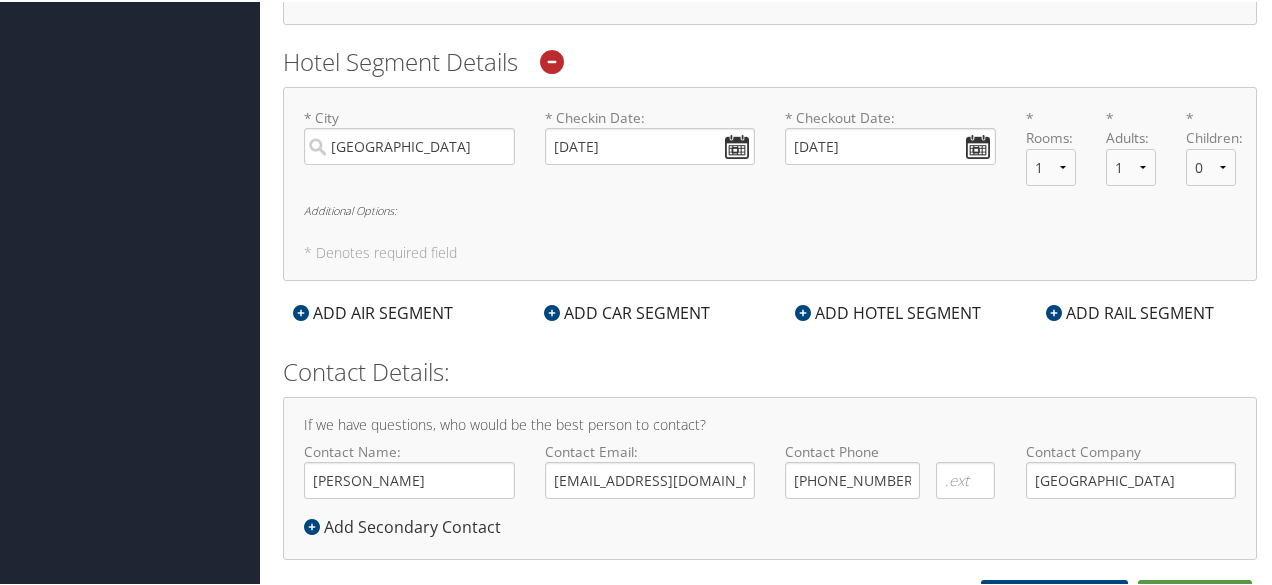 scroll, scrollTop: 455, scrollLeft: 0, axis: vertical 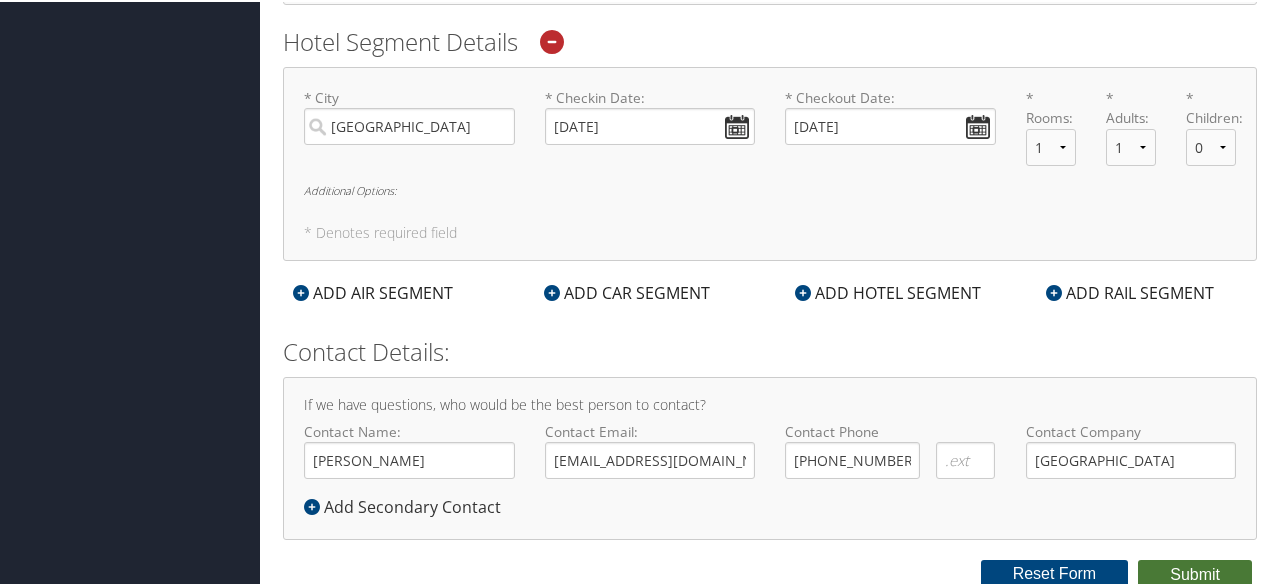 click on "Submit" at bounding box center [1195, 573] 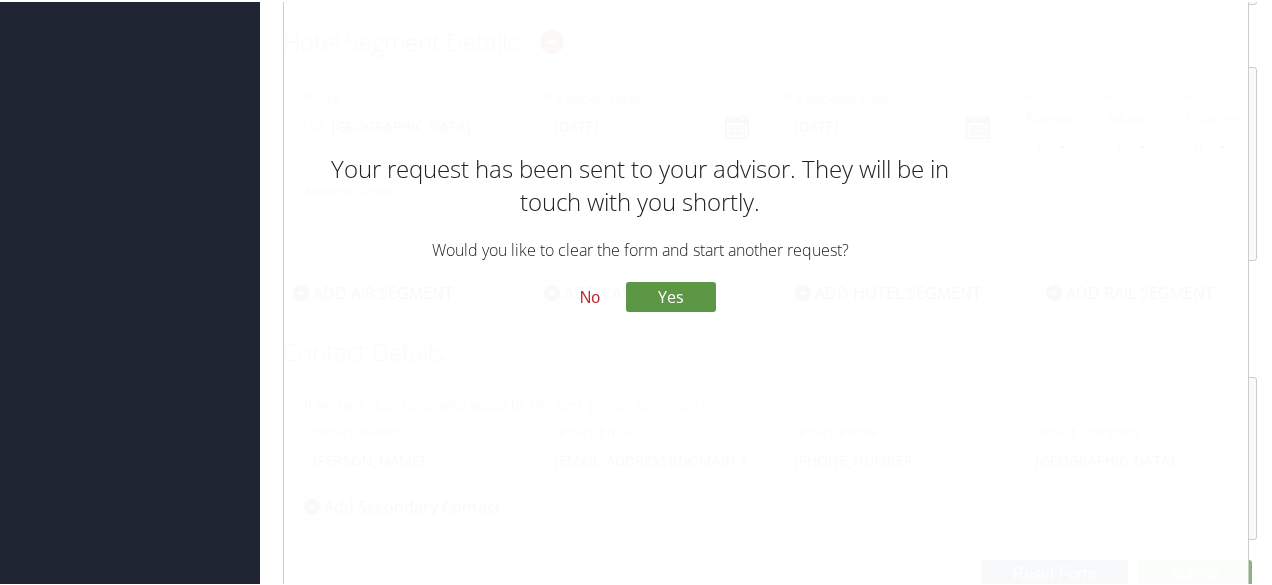 click on "No" at bounding box center [590, 296] 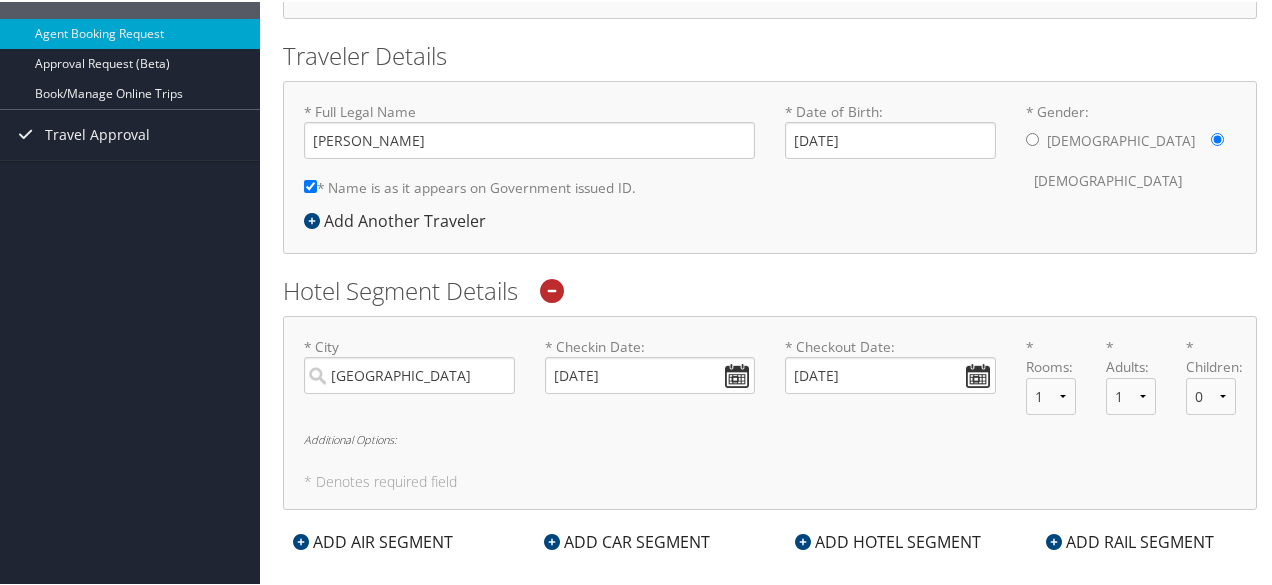 scroll, scrollTop: 104, scrollLeft: 0, axis: vertical 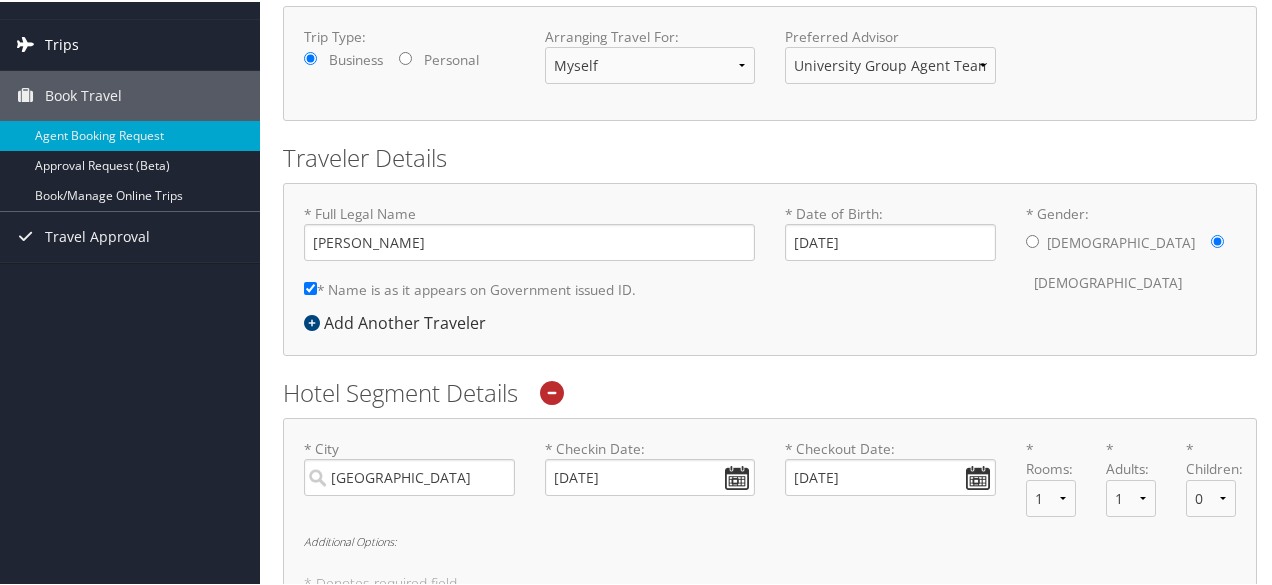 click on "Trips" at bounding box center [62, 43] 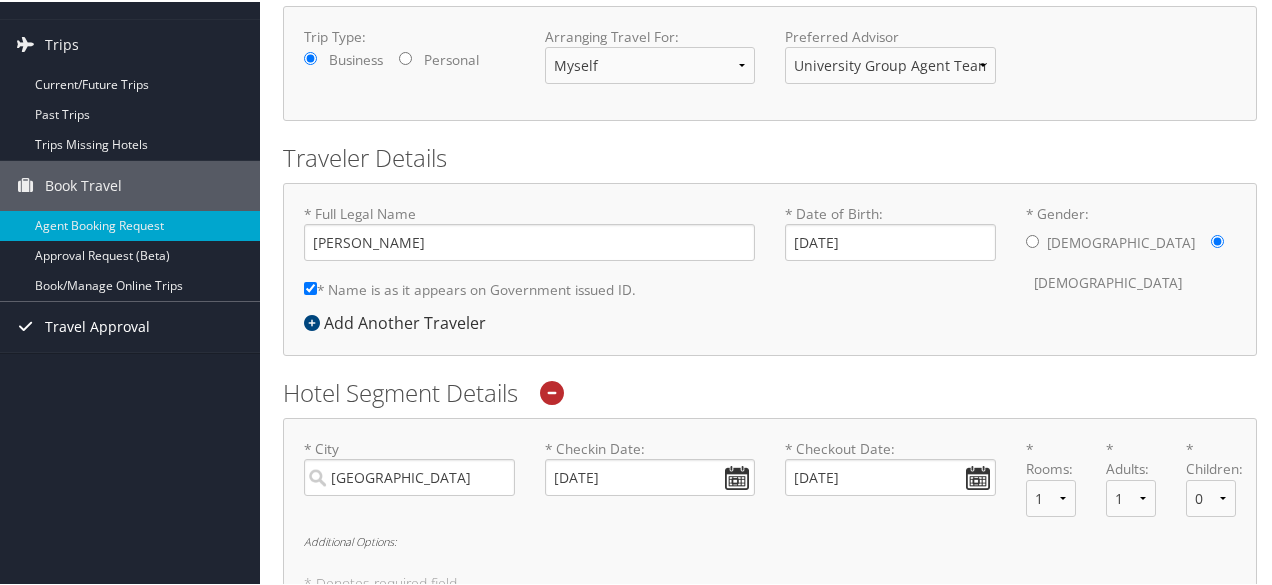click on "Travel Approval" at bounding box center [97, 325] 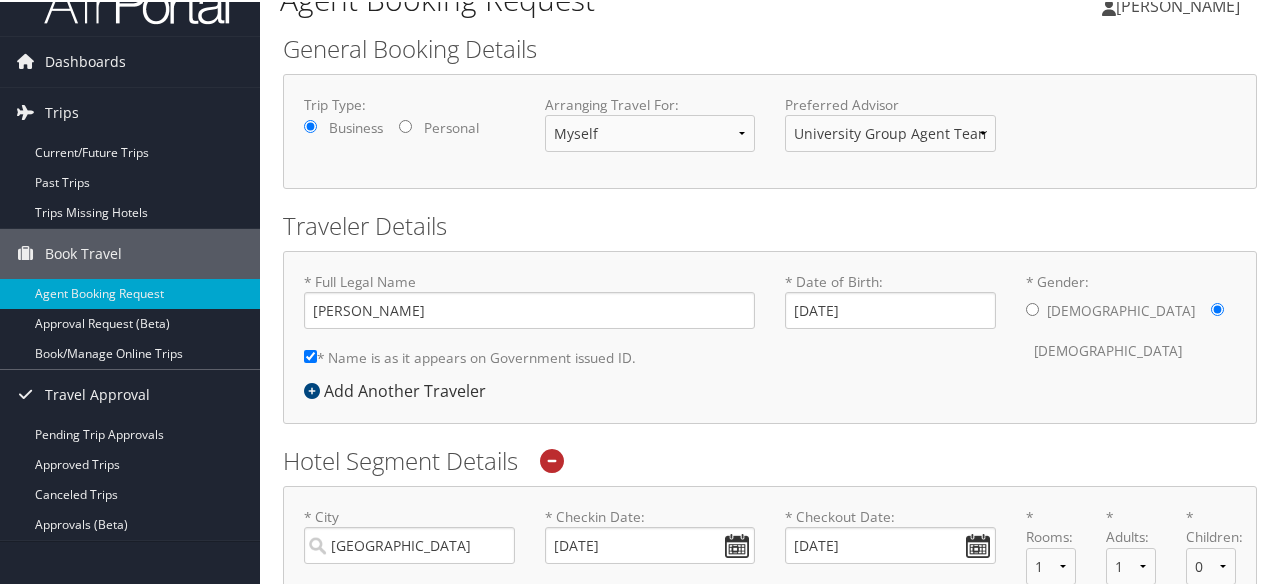 scroll, scrollTop: 38, scrollLeft: 0, axis: vertical 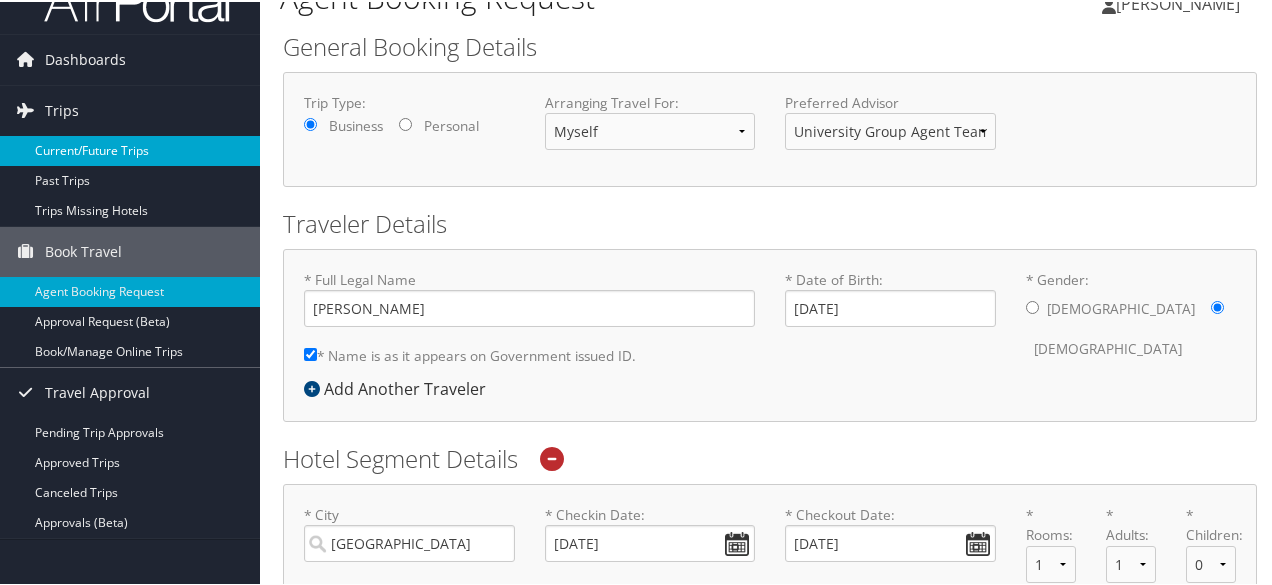 click on "Current/Future Trips" at bounding box center [130, 149] 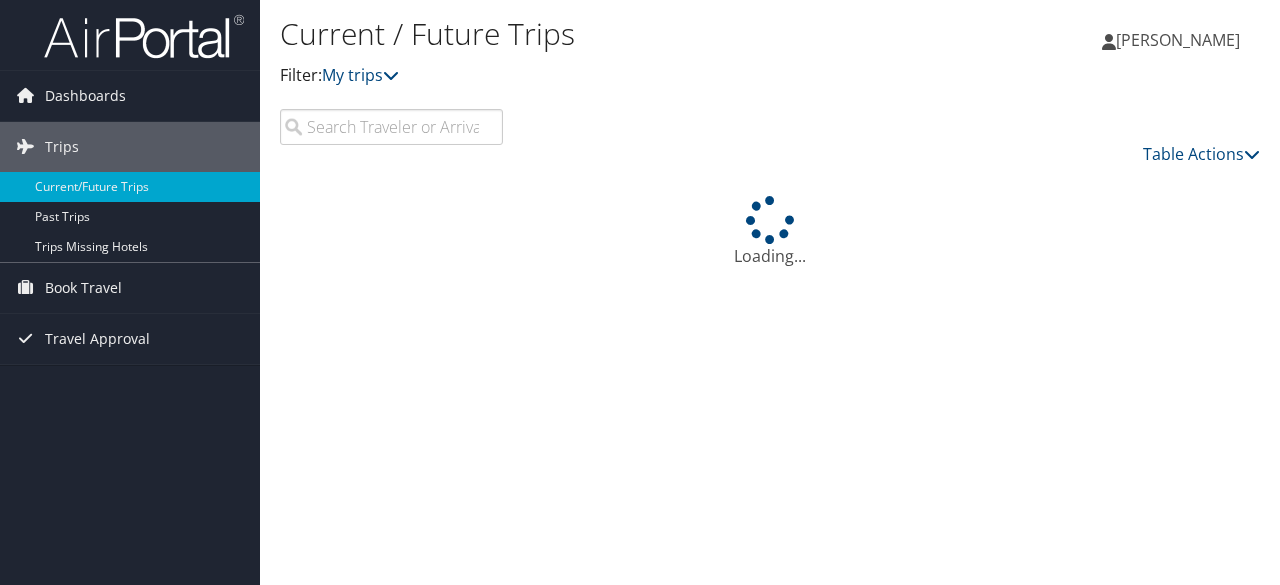 scroll, scrollTop: 0, scrollLeft: 0, axis: both 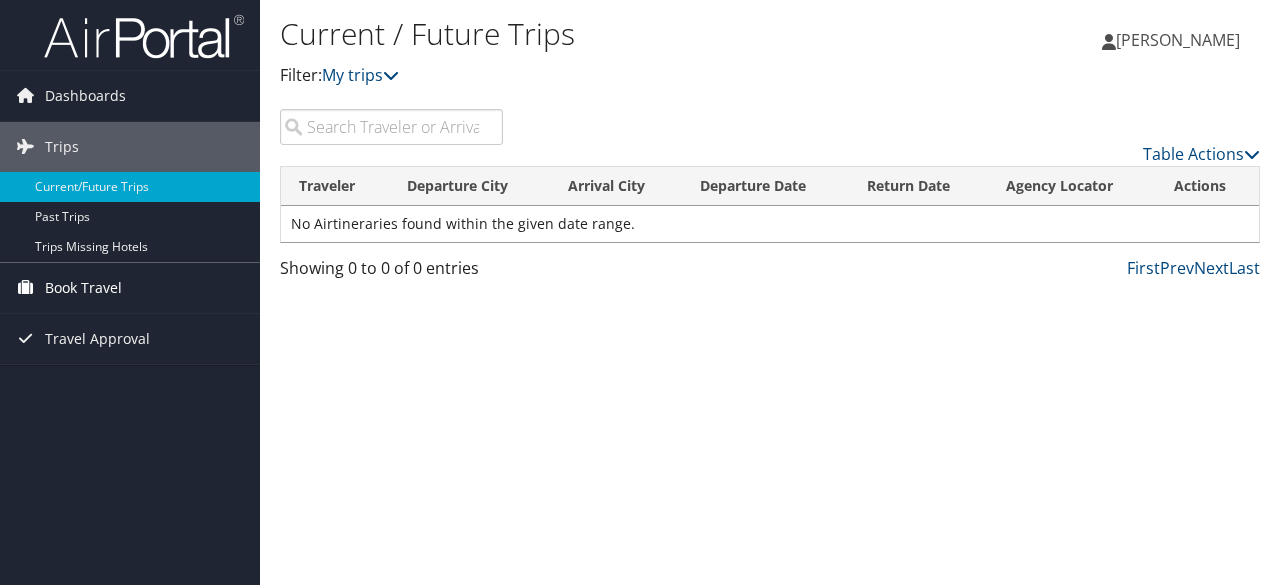 click on "Book Travel" at bounding box center [130, 288] 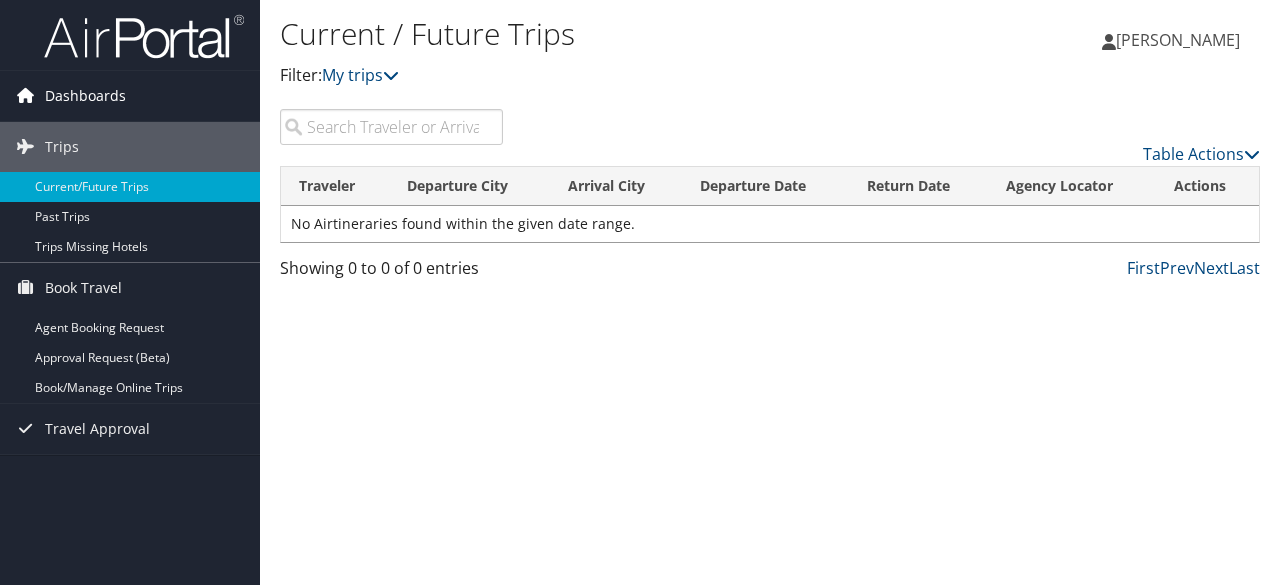 click on "Dashboards" at bounding box center (85, 96) 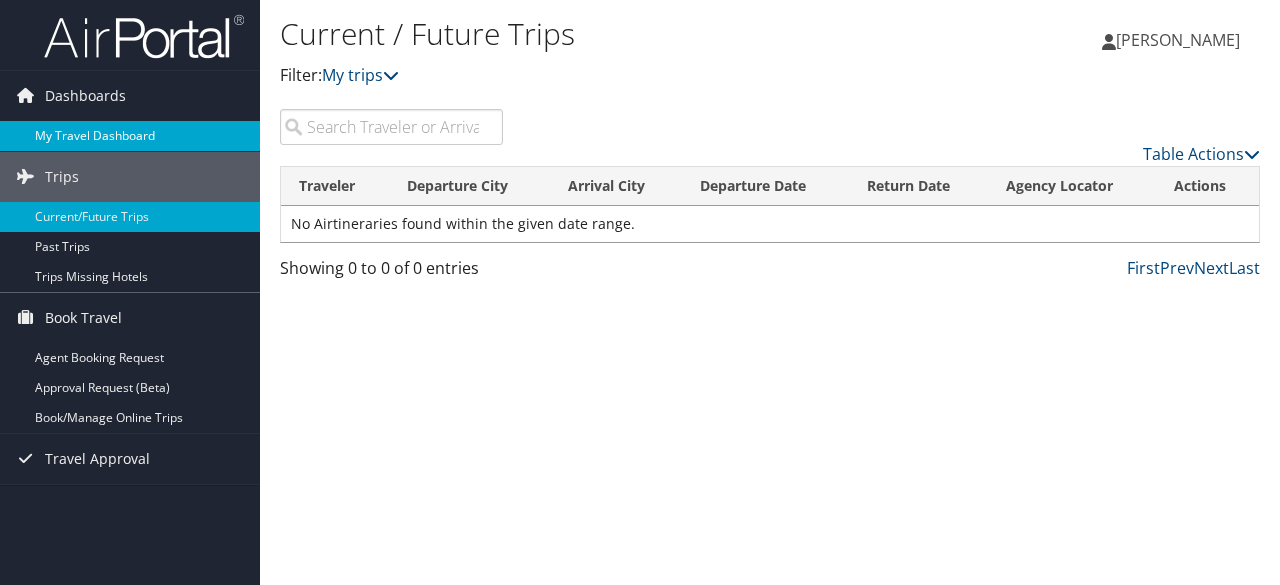 click on "My Travel Dashboard" at bounding box center [130, 136] 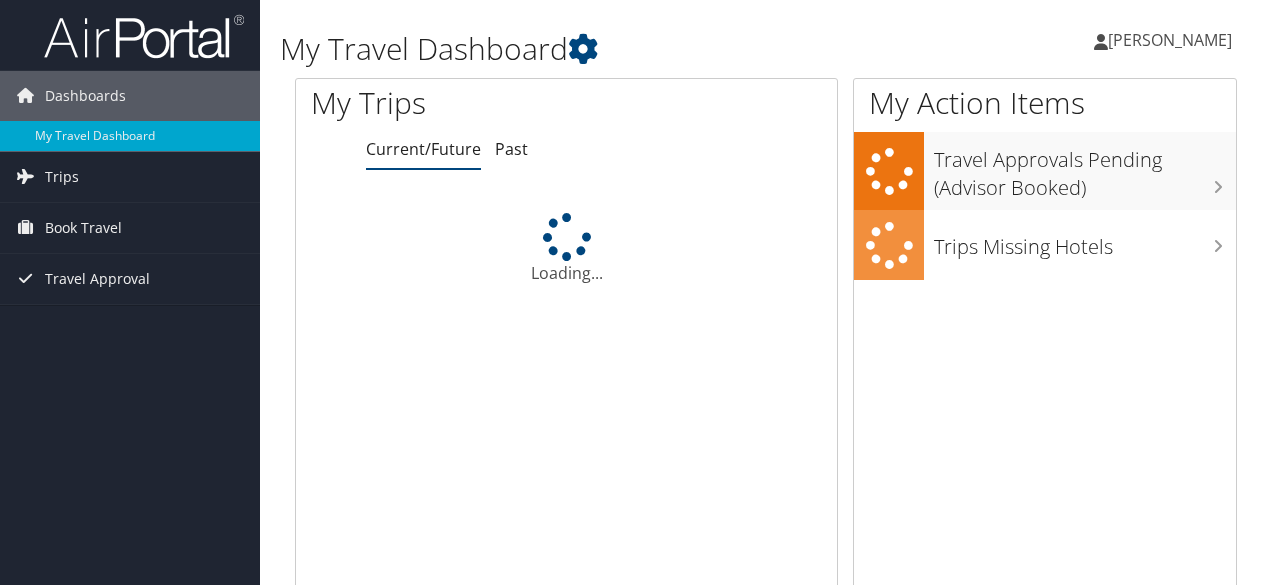 scroll, scrollTop: 0, scrollLeft: 0, axis: both 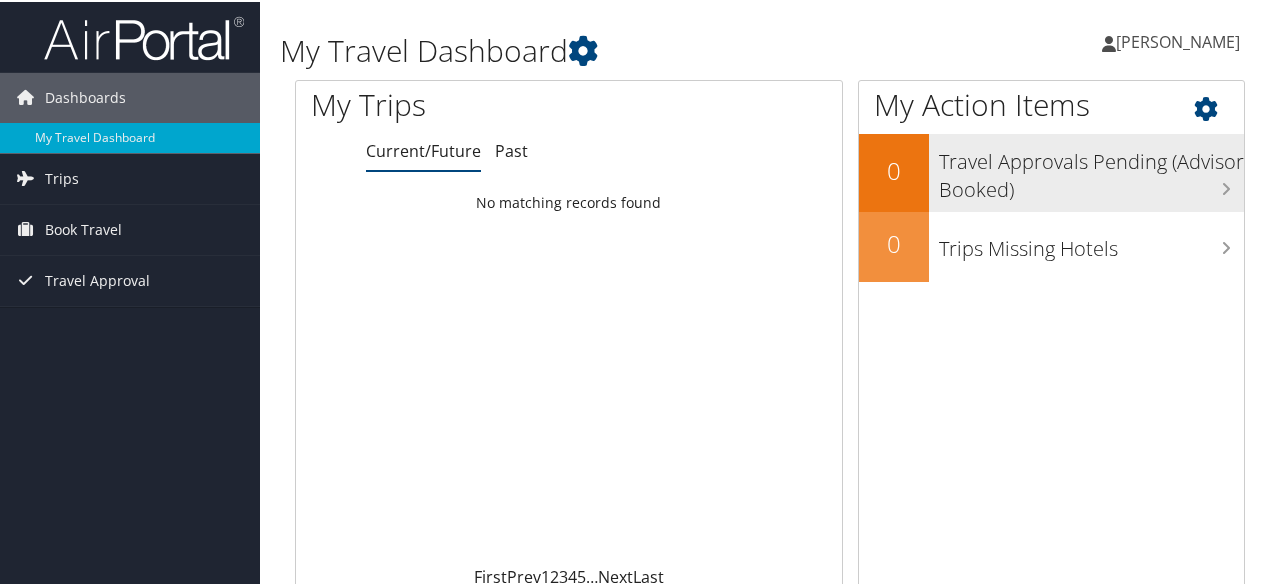 click at bounding box center (1226, 187) 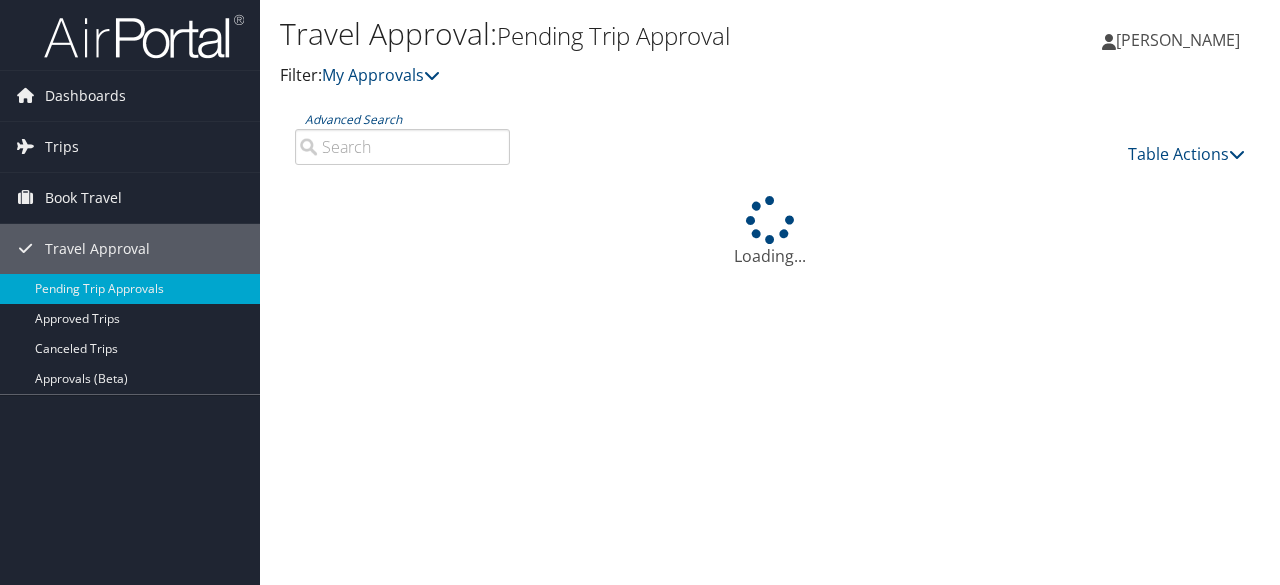 scroll, scrollTop: 0, scrollLeft: 0, axis: both 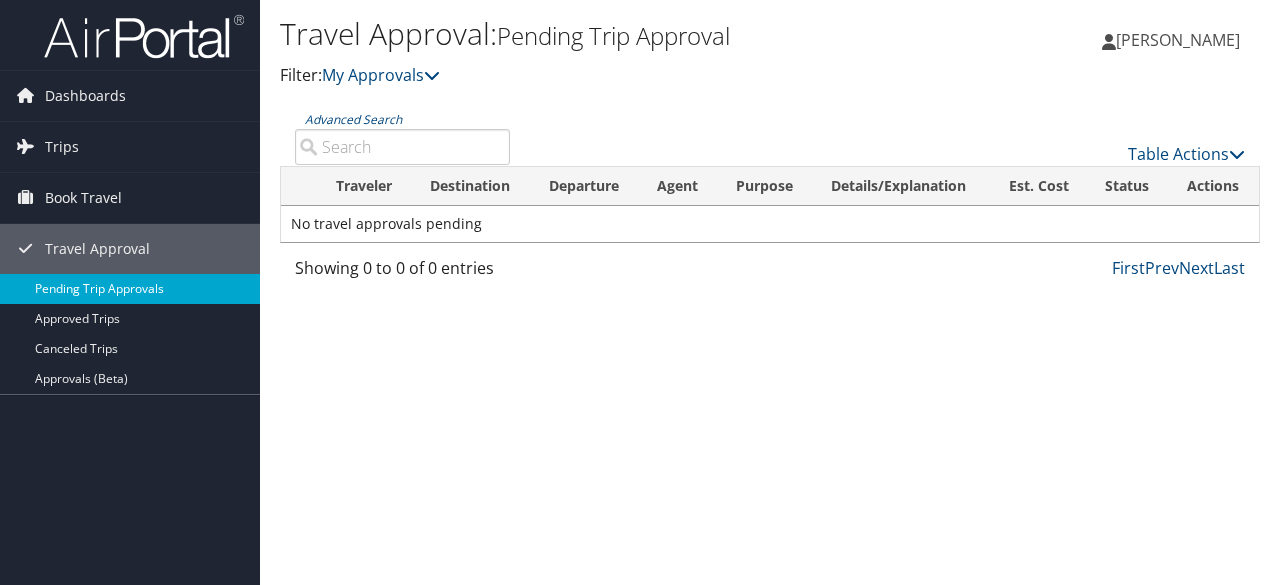 click on "Pending Trip Approvals" at bounding box center [130, 289] 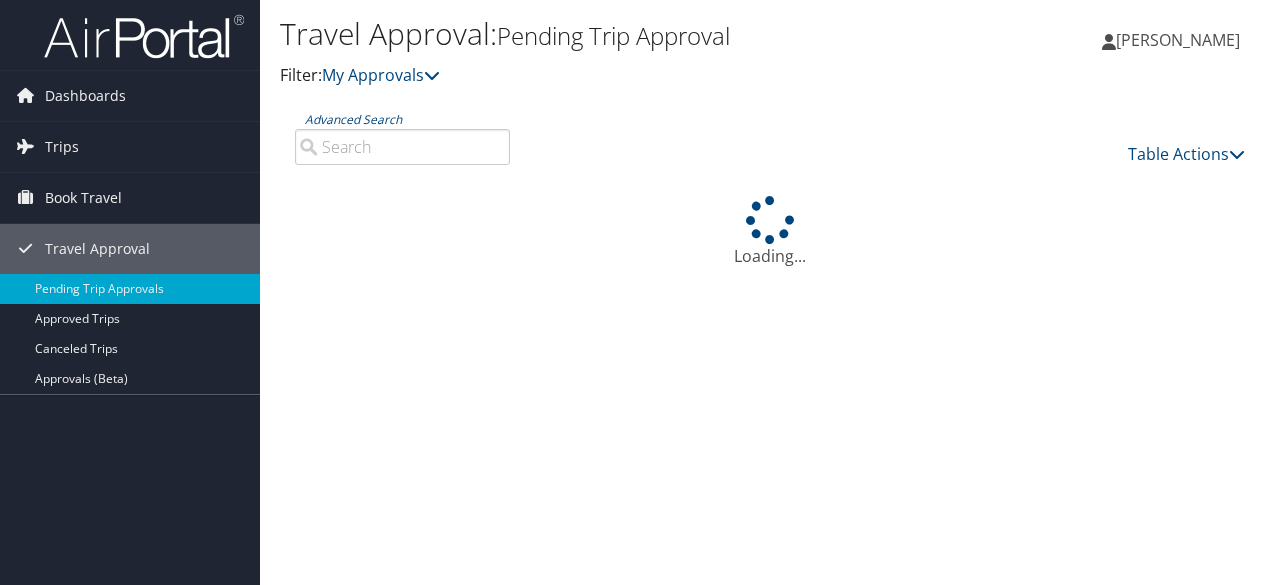 scroll, scrollTop: 0, scrollLeft: 0, axis: both 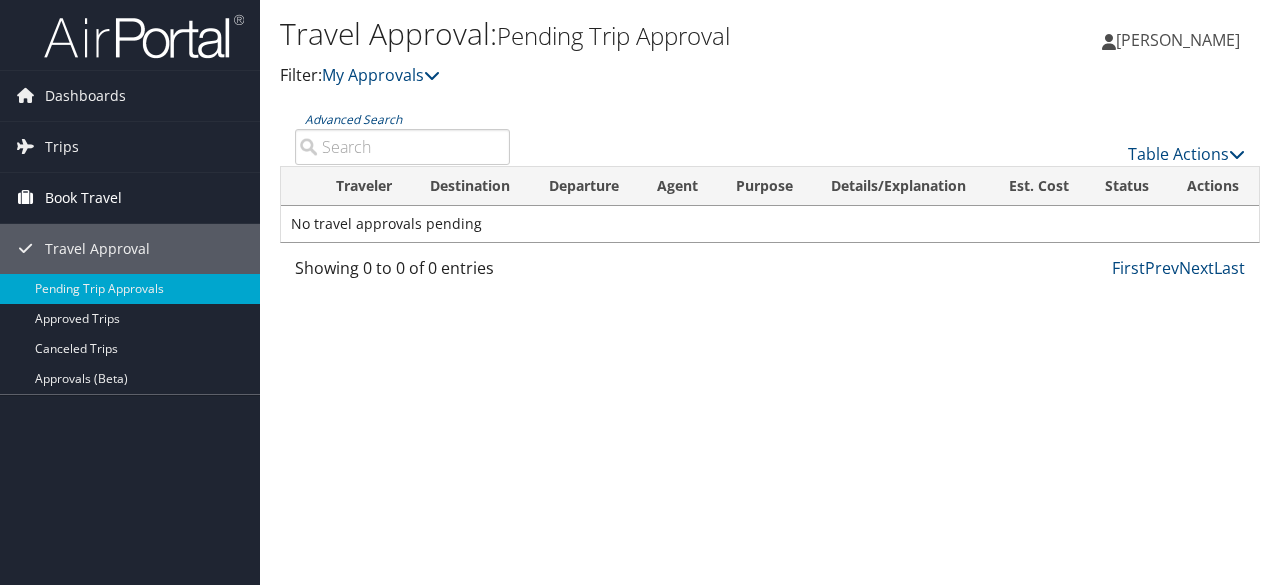 click on "Book Travel" at bounding box center (83, 198) 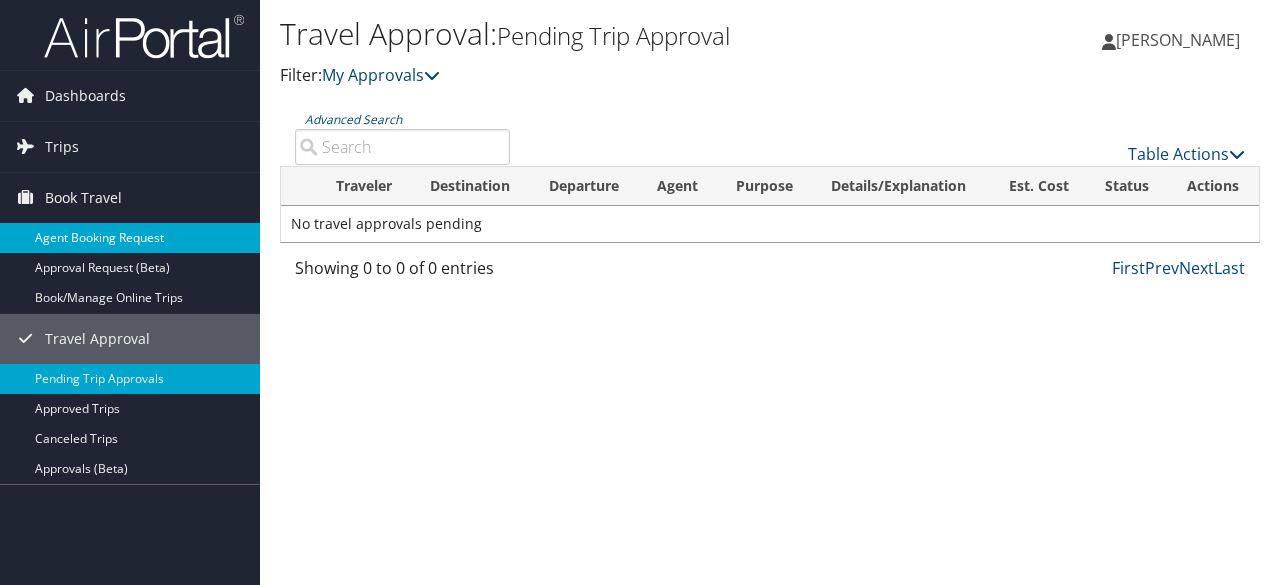 click on "Agent Booking Request" at bounding box center [130, 238] 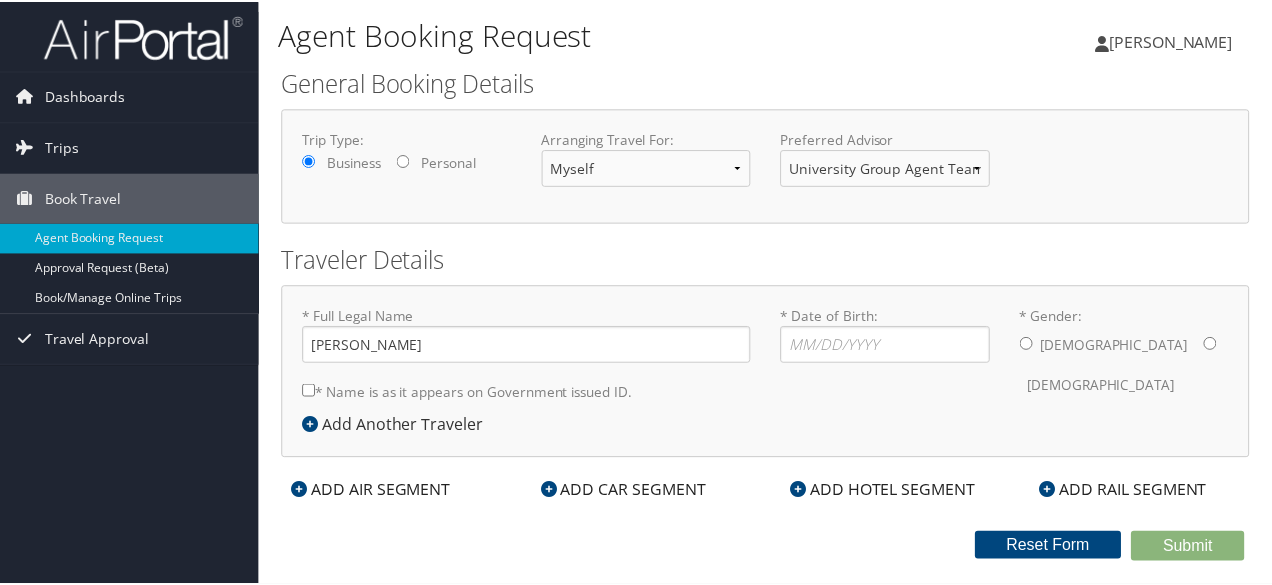scroll, scrollTop: 0, scrollLeft: 0, axis: both 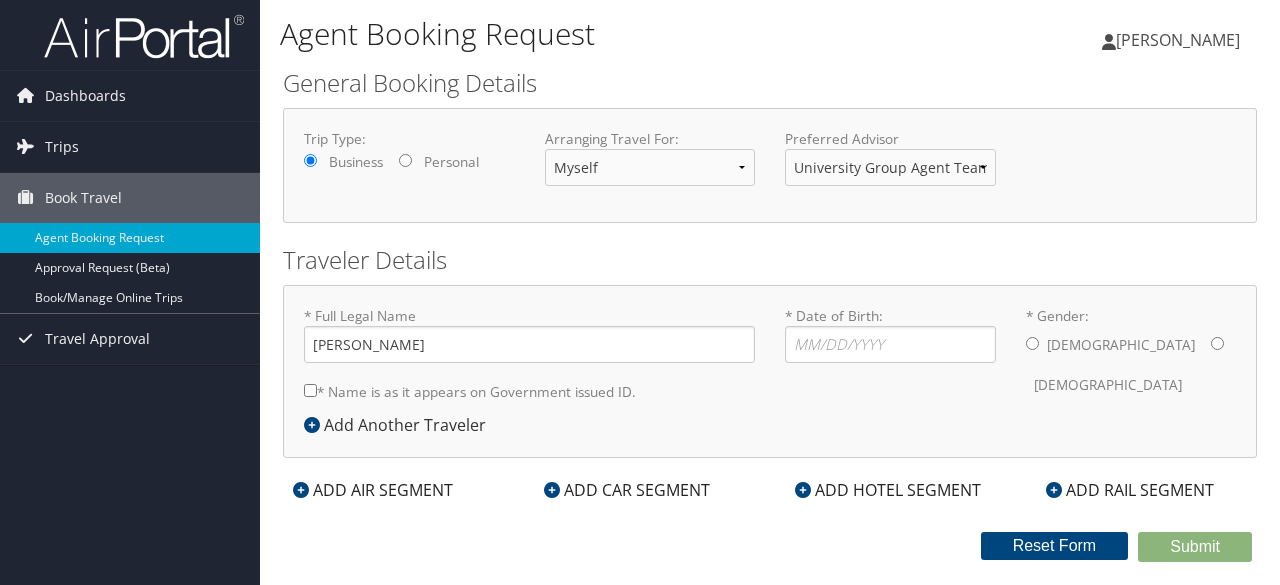 click on "ADD AIR SEGMENT" at bounding box center [373, 490] 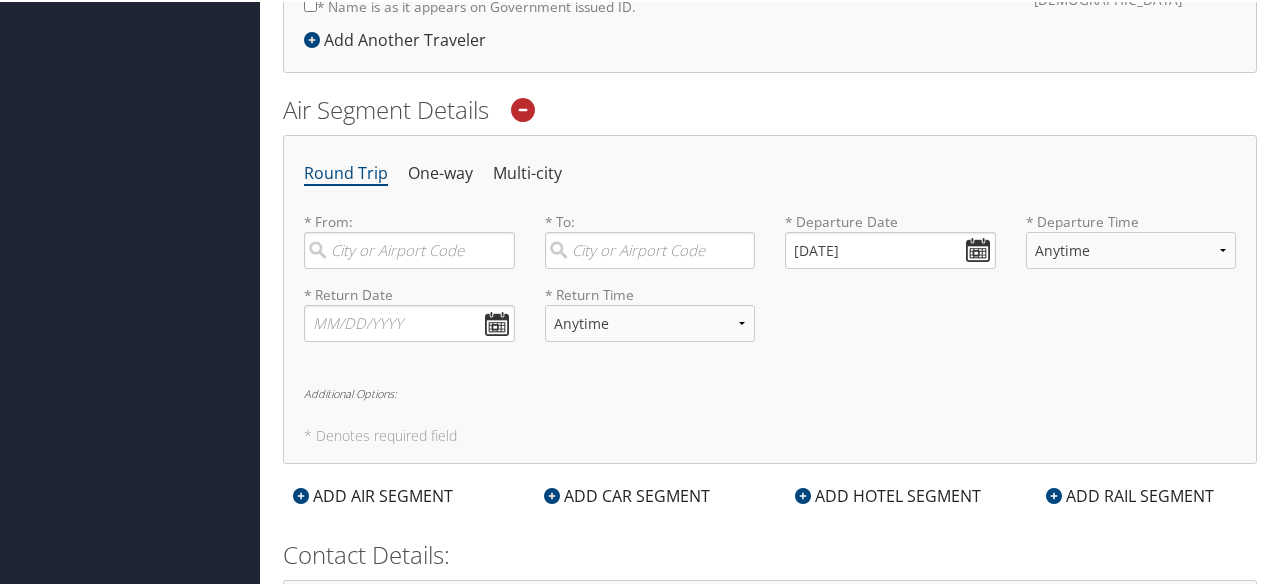 scroll, scrollTop: 400, scrollLeft: 0, axis: vertical 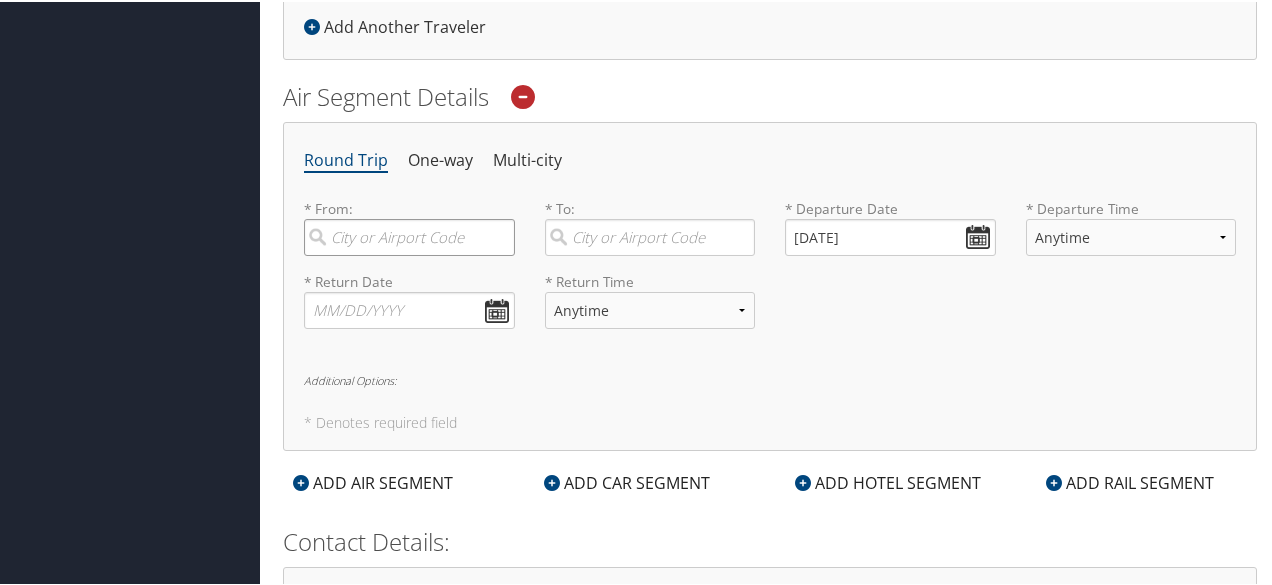 click at bounding box center [409, 235] 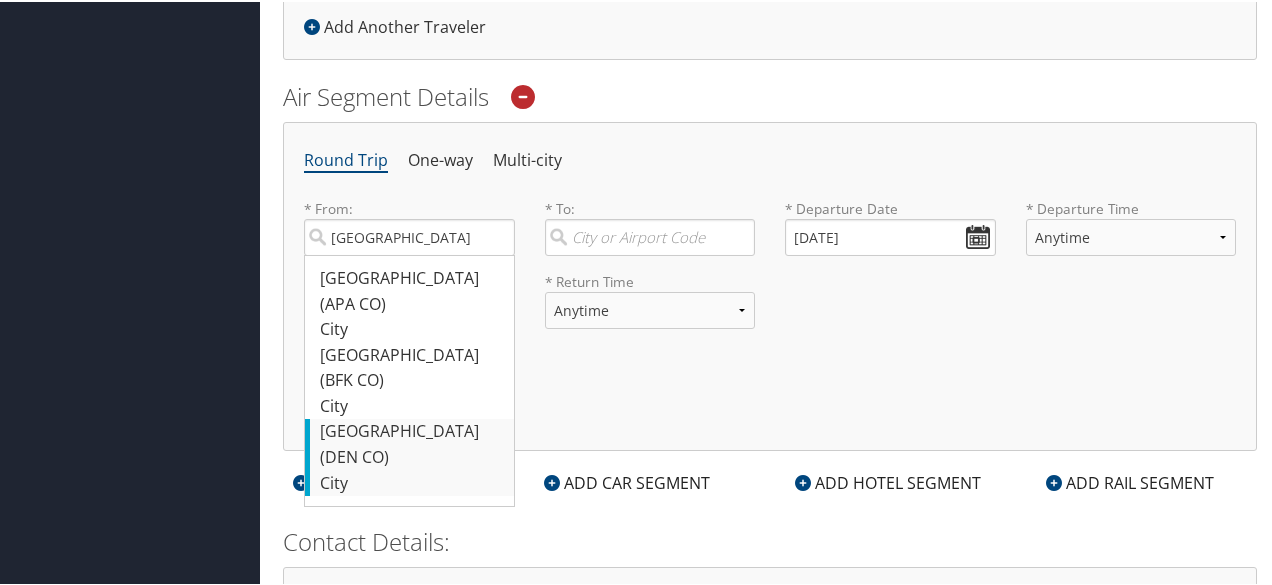 click on "City" at bounding box center [412, 482] 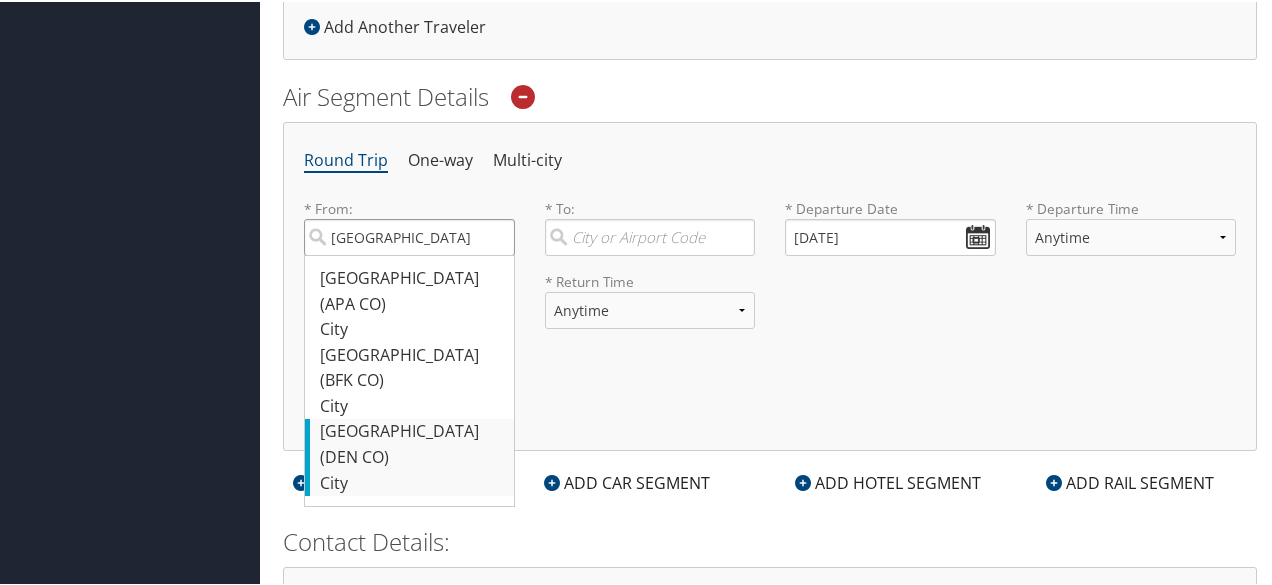 click on "[GEOGRAPHIC_DATA]" at bounding box center (409, 235) 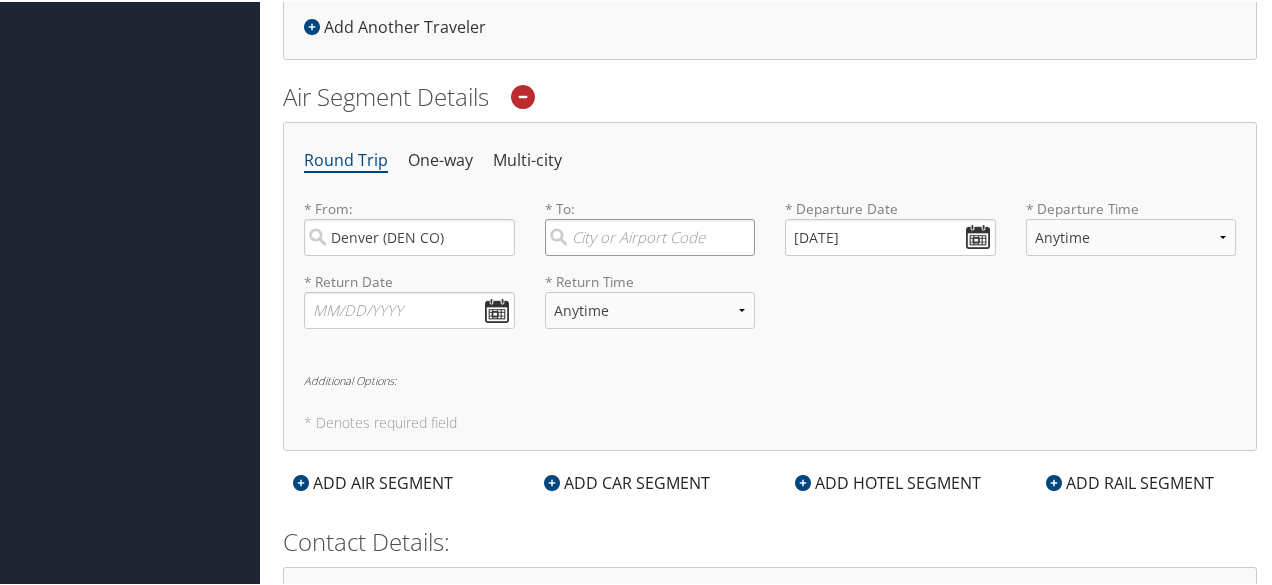 click at bounding box center [650, 235] 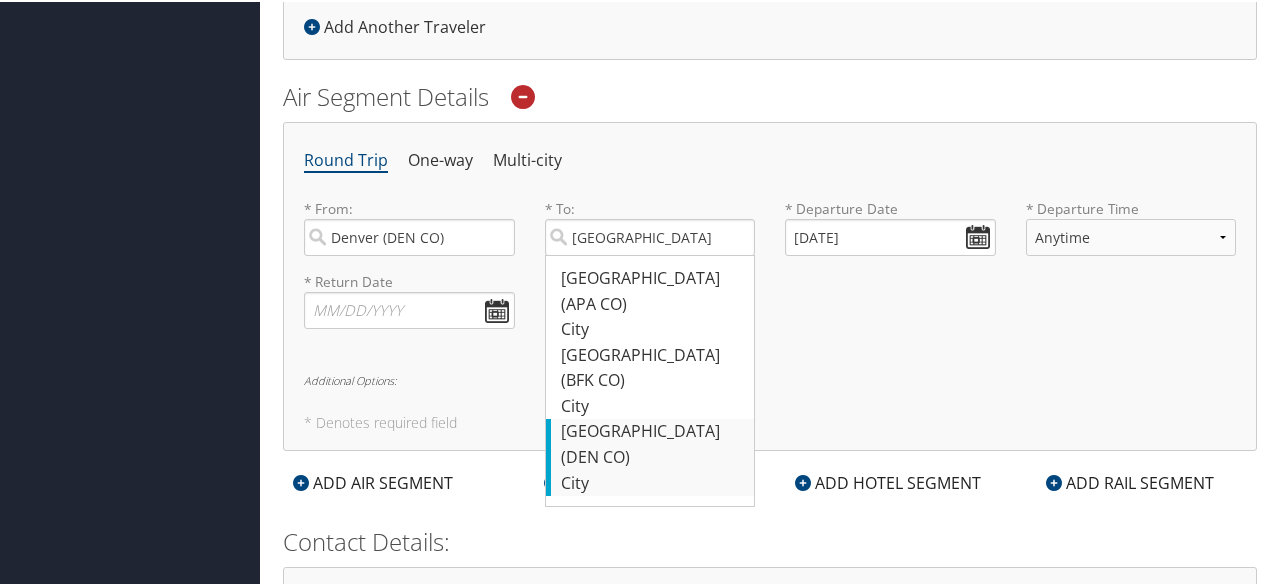 click on "Denver   (DEN CO)" at bounding box center [653, 442] 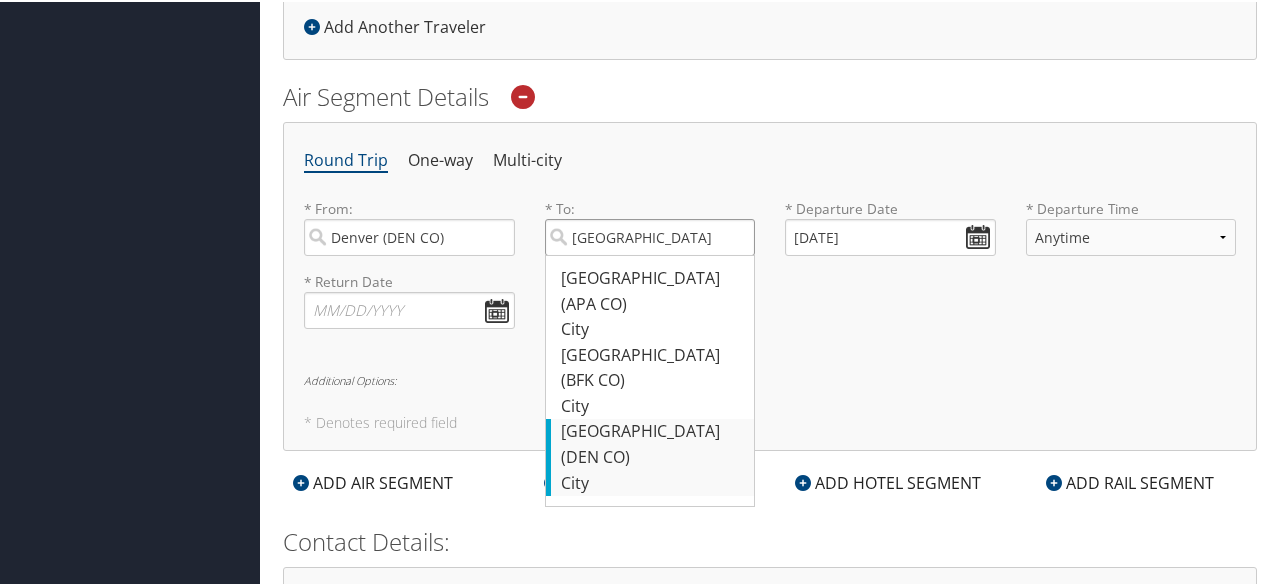 click on "[GEOGRAPHIC_DATA]" at bounding box center (650, 235) 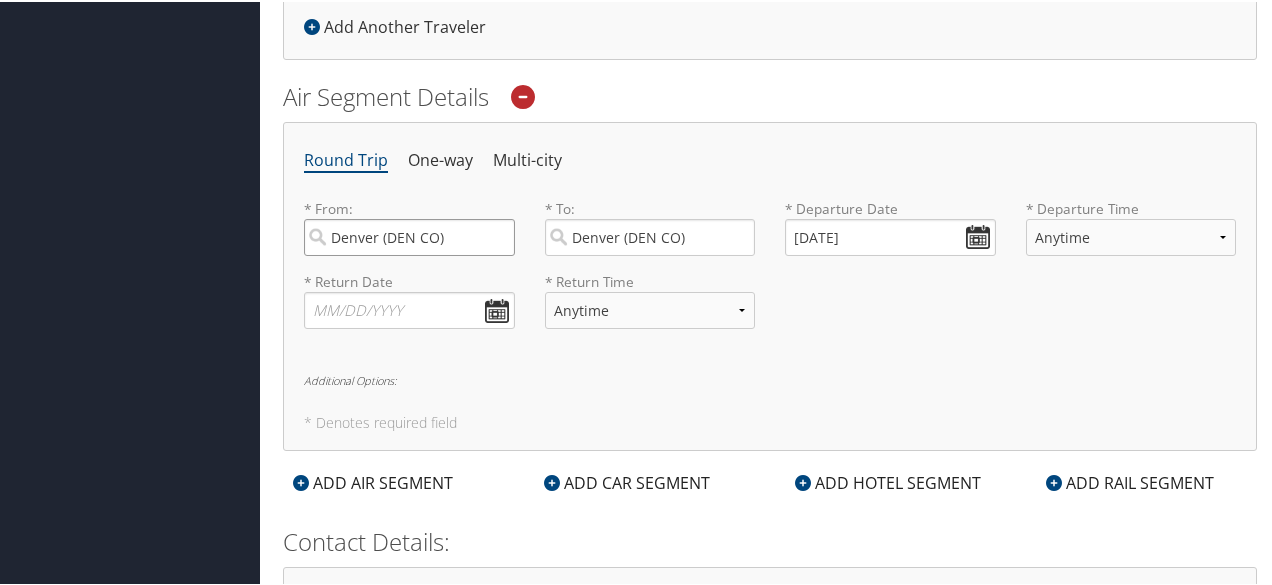 click on "Denver (DEN CO)" at bounding box center (409, 235) 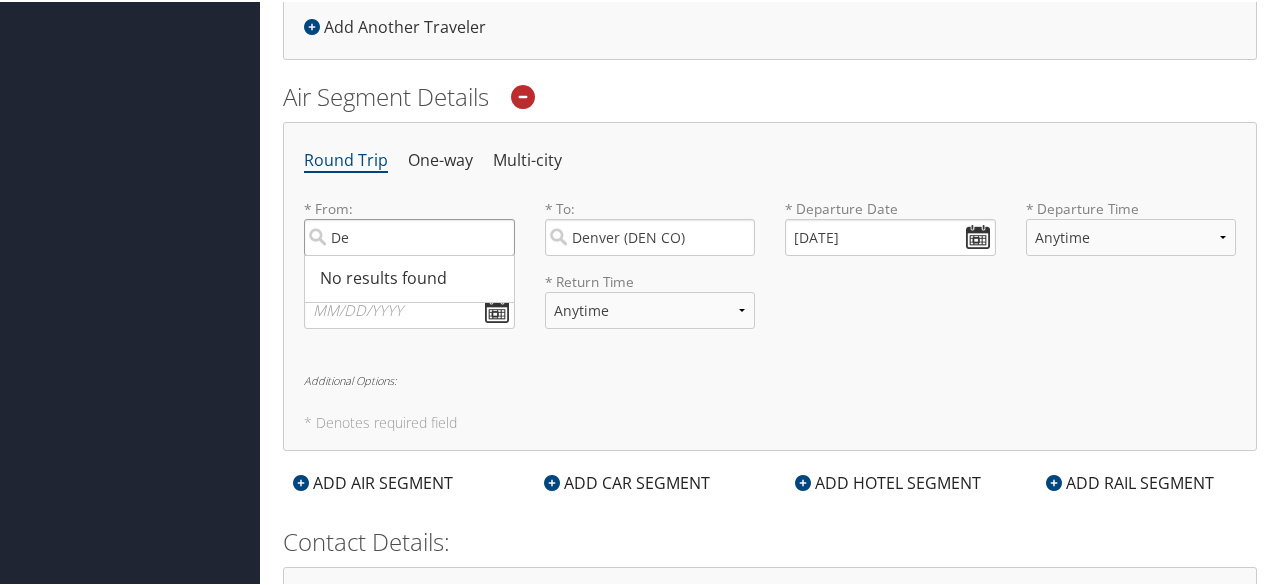 type on "D" 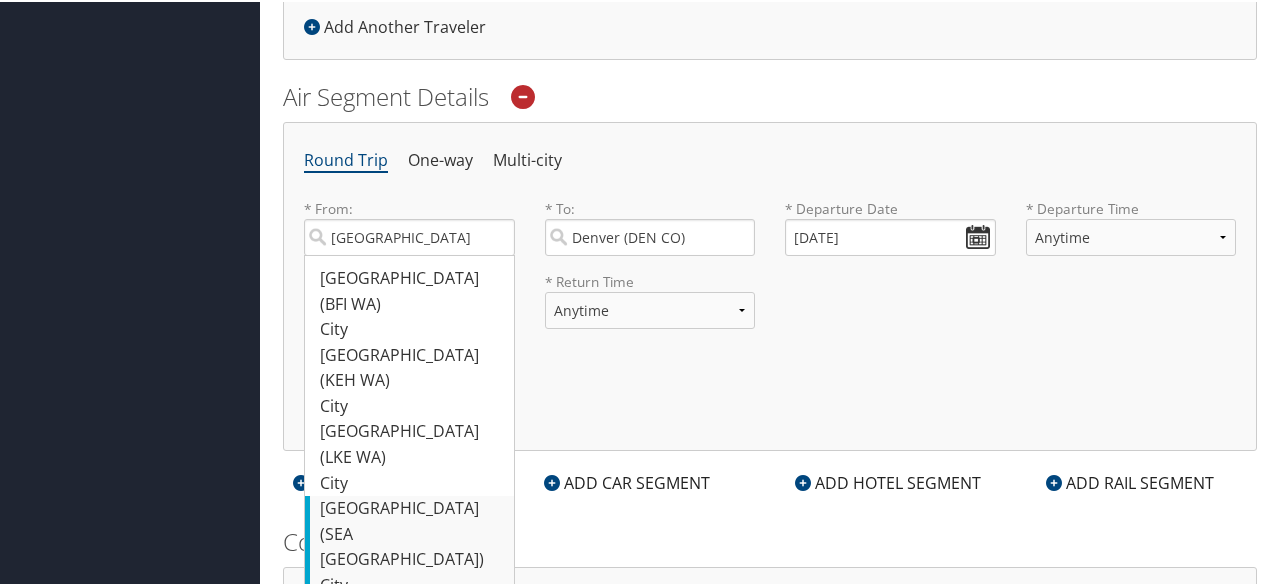 click on "Seattle   (SEA WA)" at bounding box center [412, 532] 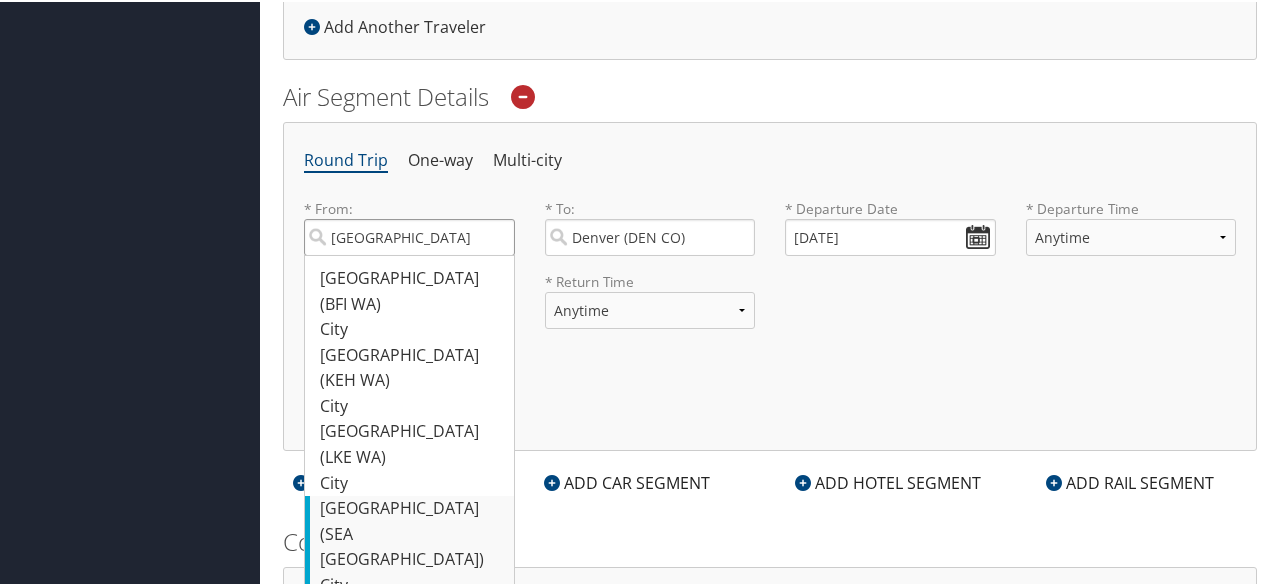 click on "seattle" at bounding box center [409, 235] 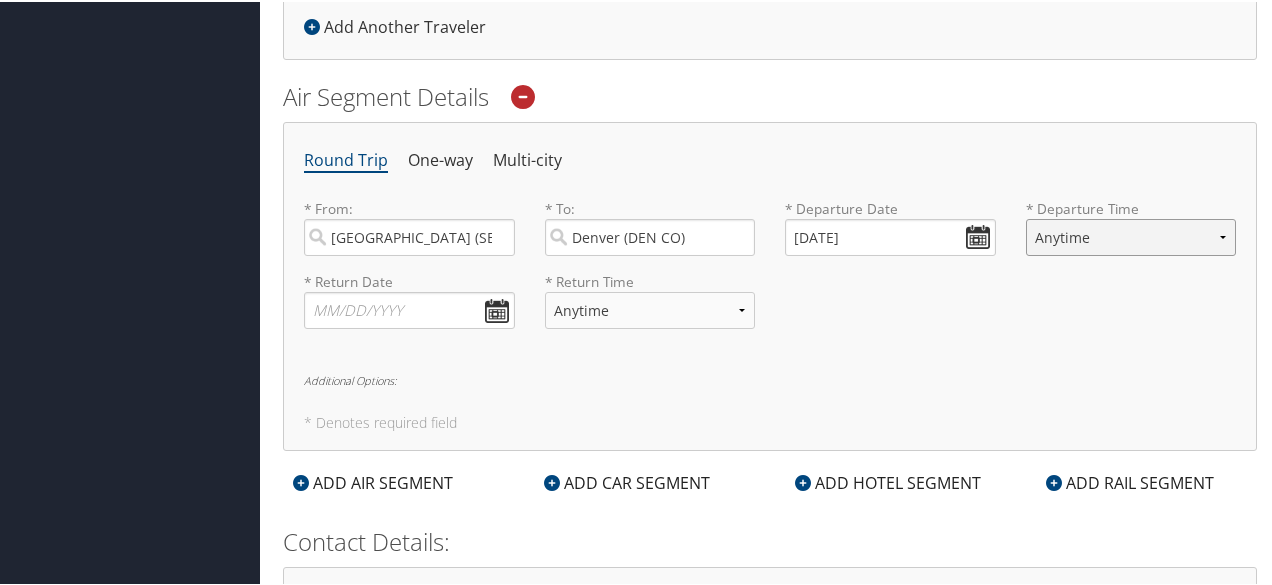 click on "Anytime Early Morning (5AM-7AM) Morning (7AM-12PM) Afternoon (12PM-5PM) Evening (5PM-10PM) Red Eye (10PM-5AM)  12:00 AM   1:00 AM   2:00 AM   3:00 AM   4:00 AM   5:00 AM   6:00 AM   7:00 AM   8:00 AM   9:00 AM   10:00 AM   11:00 AM   12:00 PM (Noon)   1:00 PM   2:00 PM   3:00 PM   4:00 PM   5:00 PM   6:00 PM   7:00 PM   8:00 PM   9:00 PM   10:00 PM   11:00 PM" at bounding box center (1131, 235) 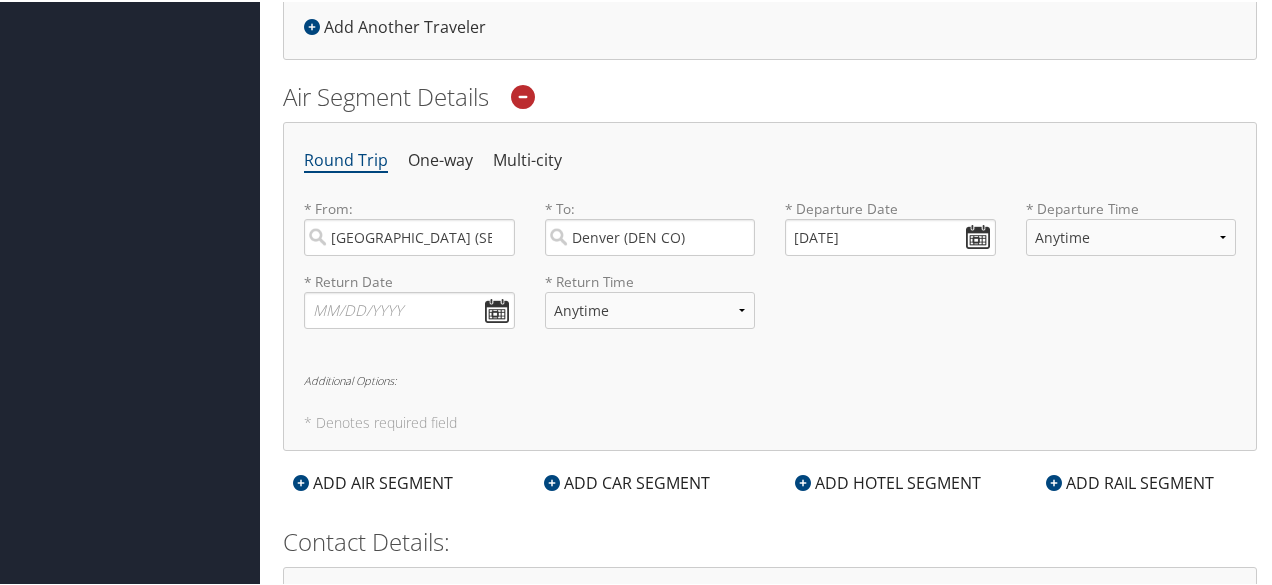 click on "Round Trip One-way Multi-city * From: Seattle (SEA WA) Required * To: Denver (DEN CO) Required * Departure Date 07/29/2025 Dates must be valid * Departure Time Anytime Early Morning (5AM-7AM) Morning (7AM-12PM) Afternoon (12PM-5PM) Evening (5PM-10PM) Red Eye (10PM-5AM)  12:00 AM   1:00 AM   2:00 AM   3:00 AM   4:00 AM   5:00 AM   6:00 AM   7:00 AM   8:00 AM   9:00 AM   10:00 AM   11:00 AM   12:00 PM (Noon)   1:00 PM   2:00 PM   3:00 PM   4:00 PM   5:00 PM   6:00 PM   7:00 PM   8:00 PM   9:00 PM   10:00 PM   11:00 PM  Required * Return Date Dates must be valid * Return Time Anytime Early Morning (5AM-7AM) Morning (7AM-12PM) Afternoon (12PM-5PM) Evening (5PM-10PM) Red Eye (10PM-5AM)  12:00 AM   1:00 AM   2:00 AM   3:00 AM   4:00 AM   5:00 AM   6:00 AM   7:00 AM   8:00 AM   9:00 AM   10:00 AM   11:00 AM   12:00 PM (Noon)   1:00 PM   2:00 PM   3:00 PM   4:00 PM   5:00 PM   6:00 PM   7:00 PM   8:00 PM   9:00 PM   10:00 PM   11:00 PM  Required   Additional Options: * Denotes required field" at bounding box center [770, 284] 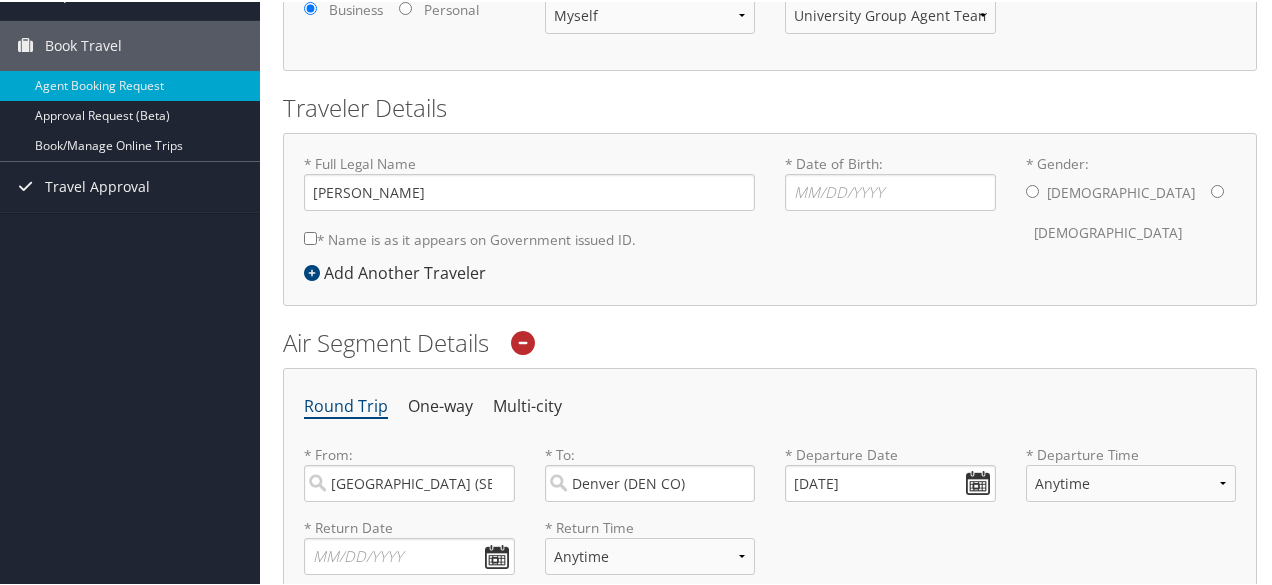 scroll, scrollTop: 0, scrollLeft: 0, axis: both 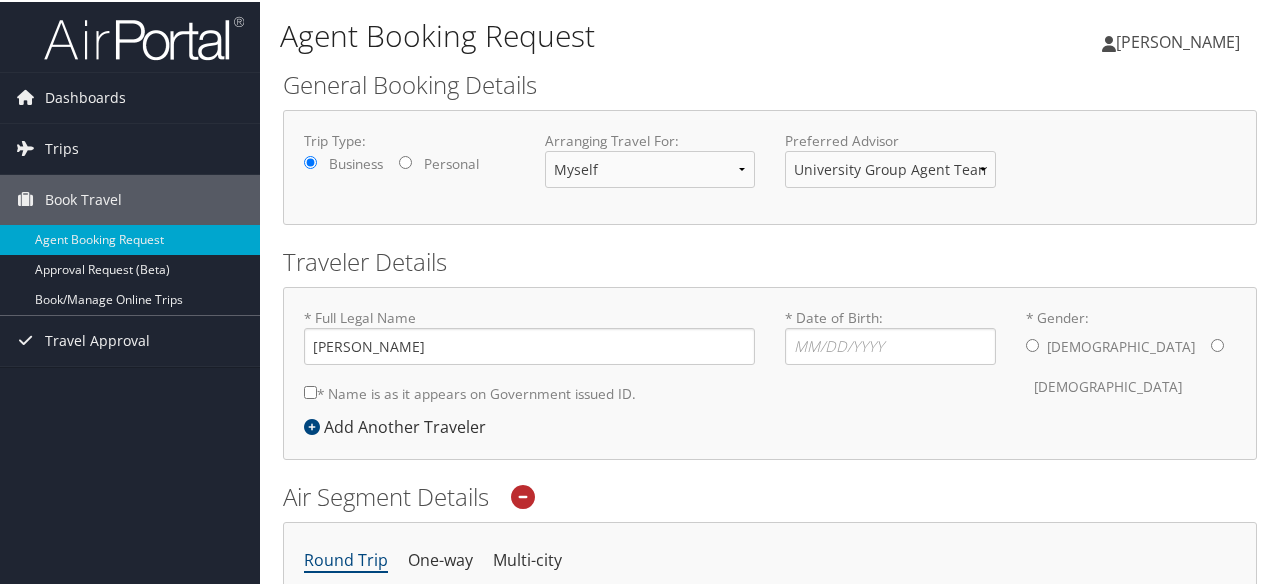 click on "[PERSON_NAME]" at bounding box center [1178, 40] 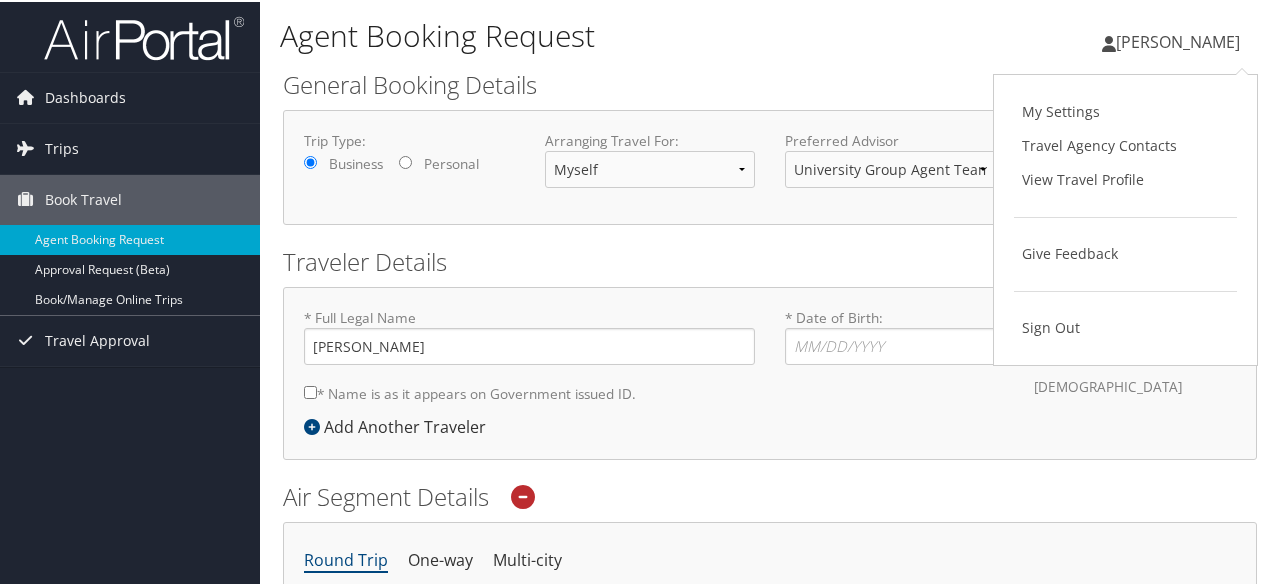 click on "[PERSON_NAME]" at bounding box center [1178, 40] 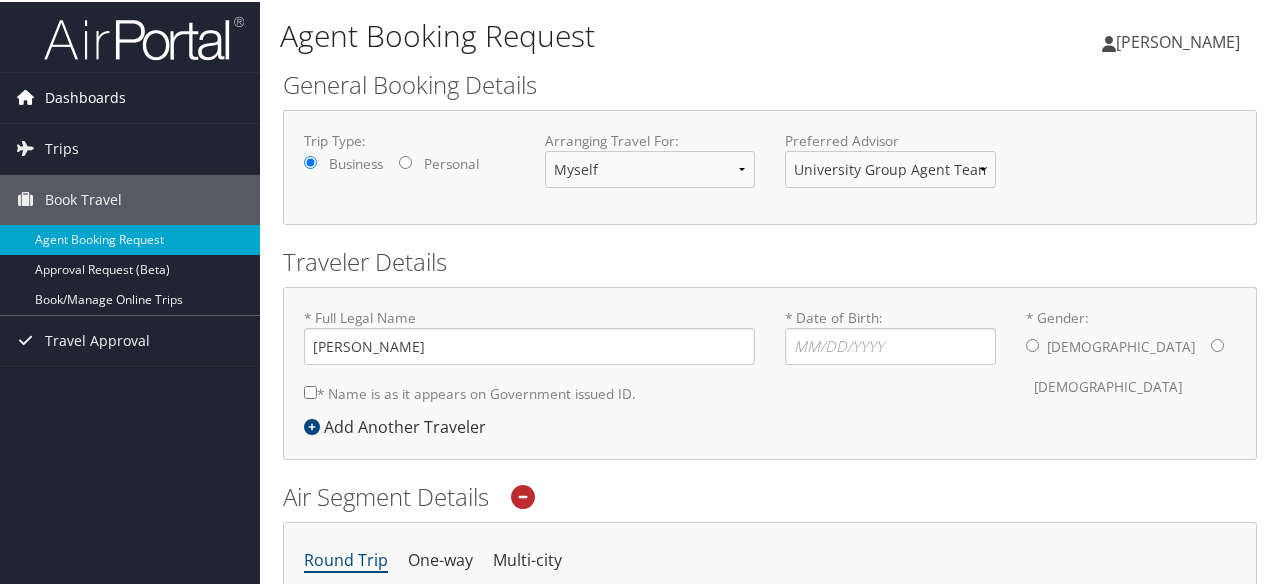 click on "Dashboards" at bounding box center [130, 96] 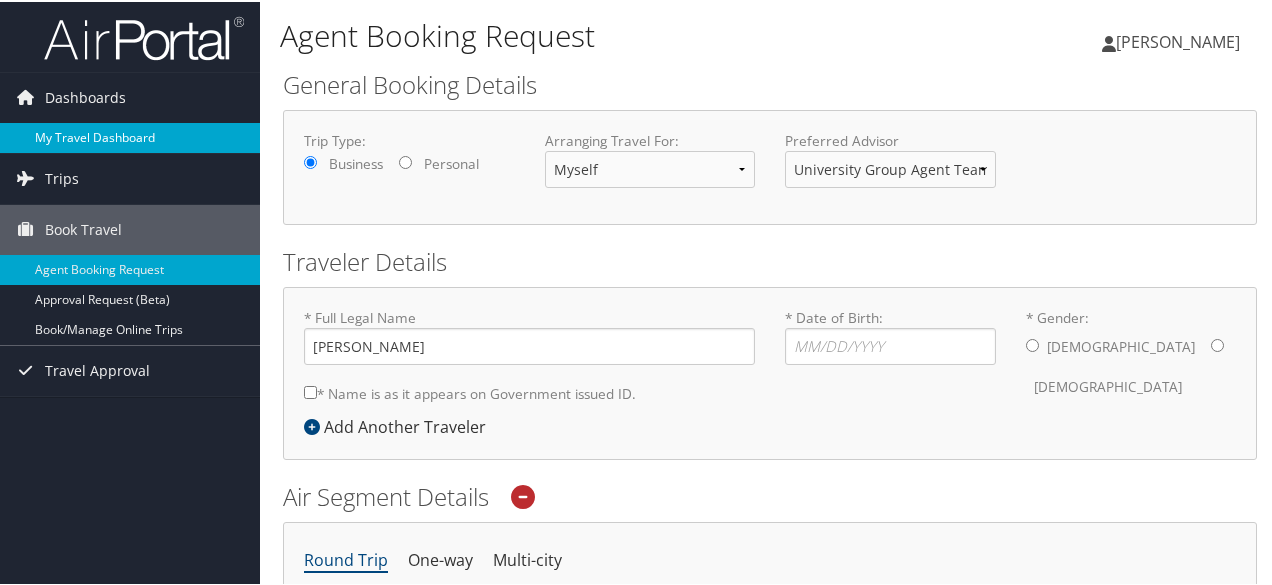 click on "My Travel Dashboard" at bounding box center (130, 136) 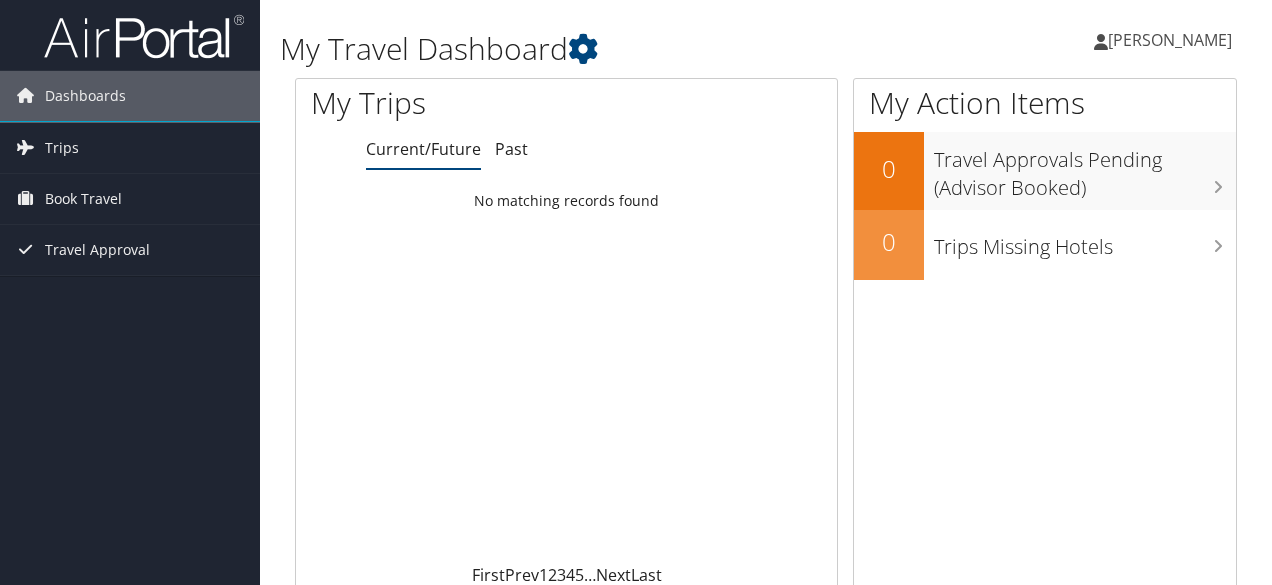 scroll, scrollTop: 0, scrollLeft: 0, axis: both 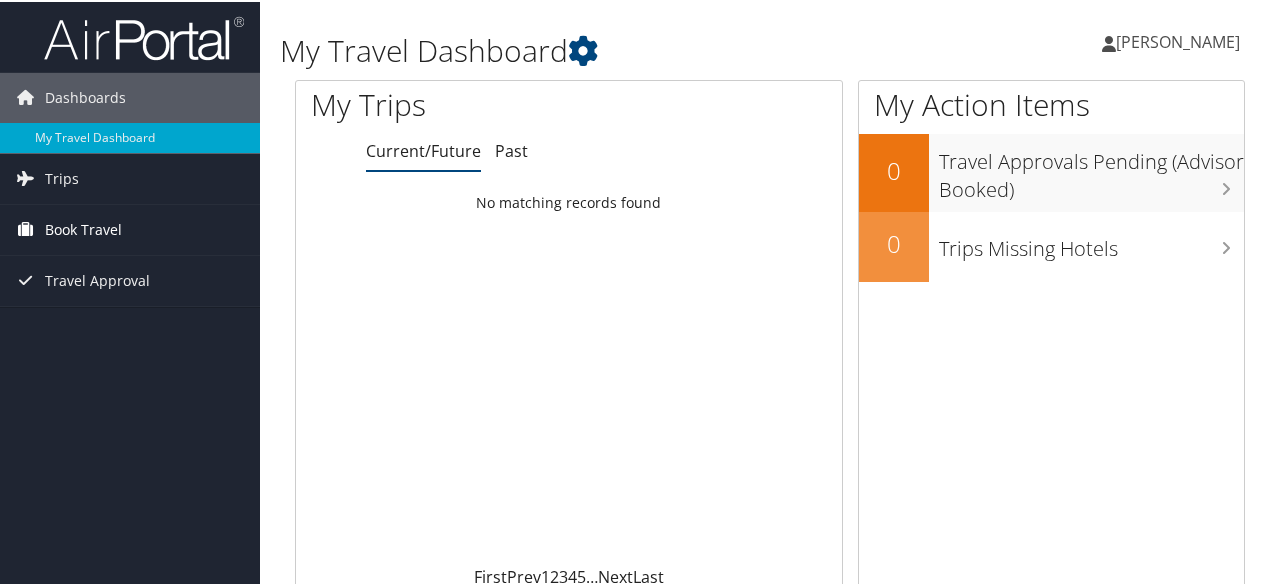 click on "Book Travel" at bounding box center [83, 228] 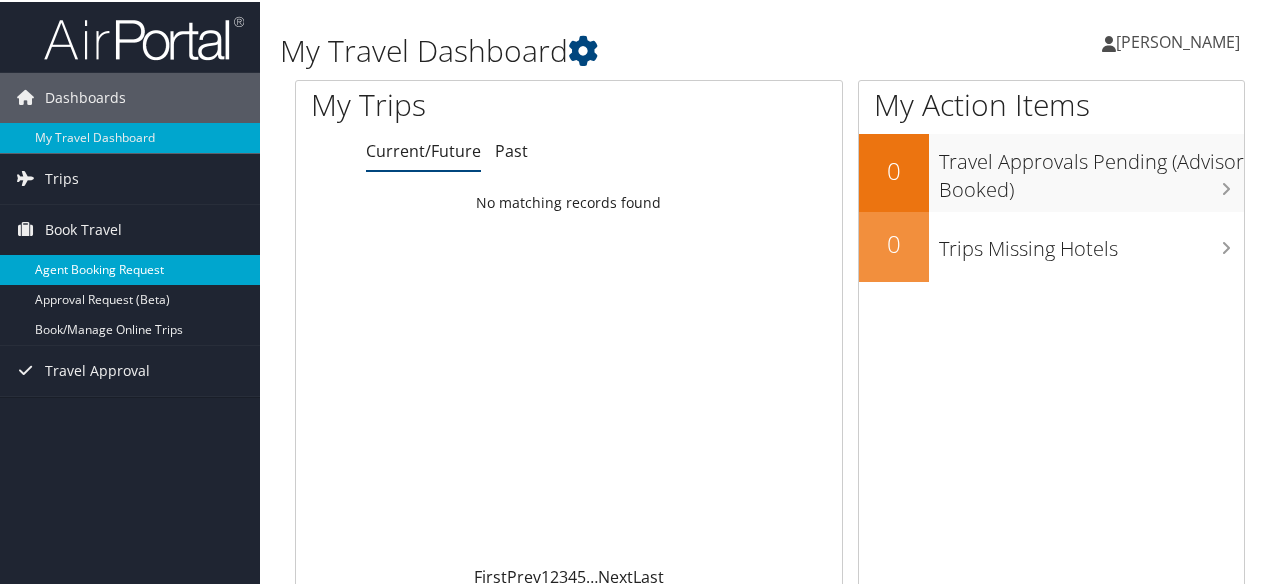 click on "Agent Booking Request" at bounding box center (130, 268) 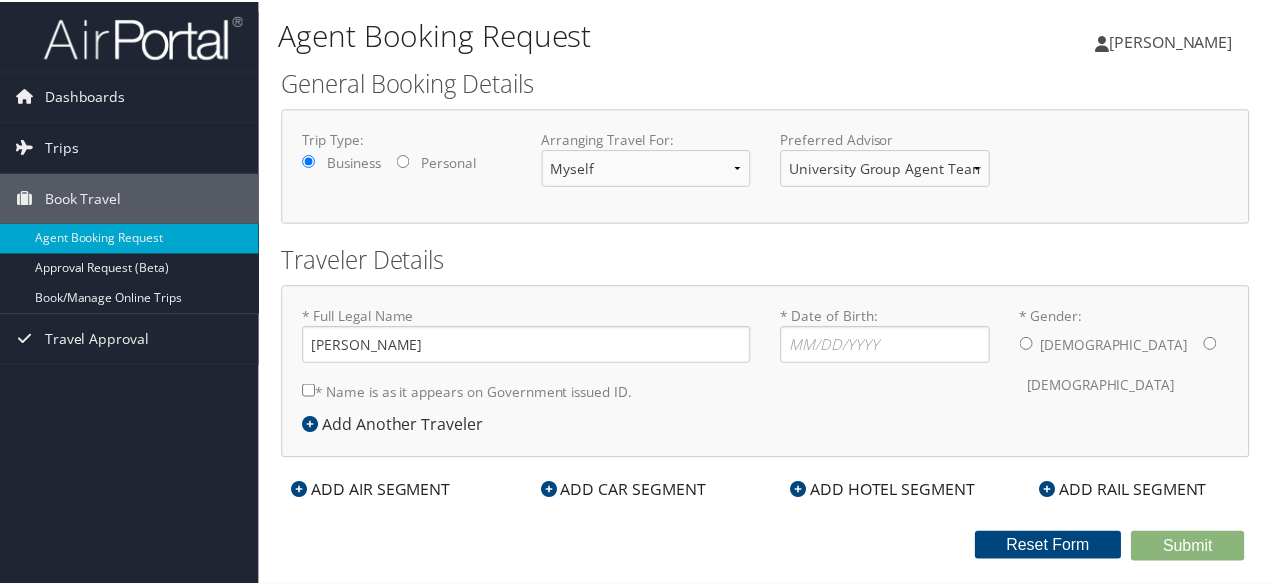 scroll, scrollTop: 0, scrollLeft: 0, axis: both 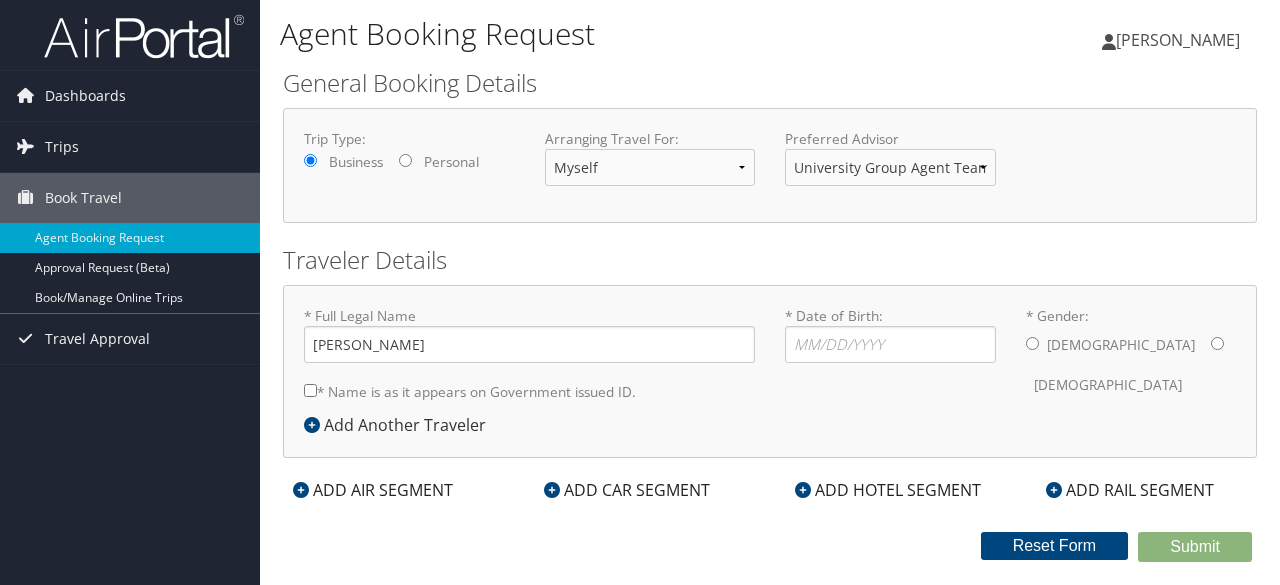 click on "* Gender:  [DEMOGRAPHIC_DATA] [DEMOGRAPHIC_DATA]" at bounding box center [1217, 343] 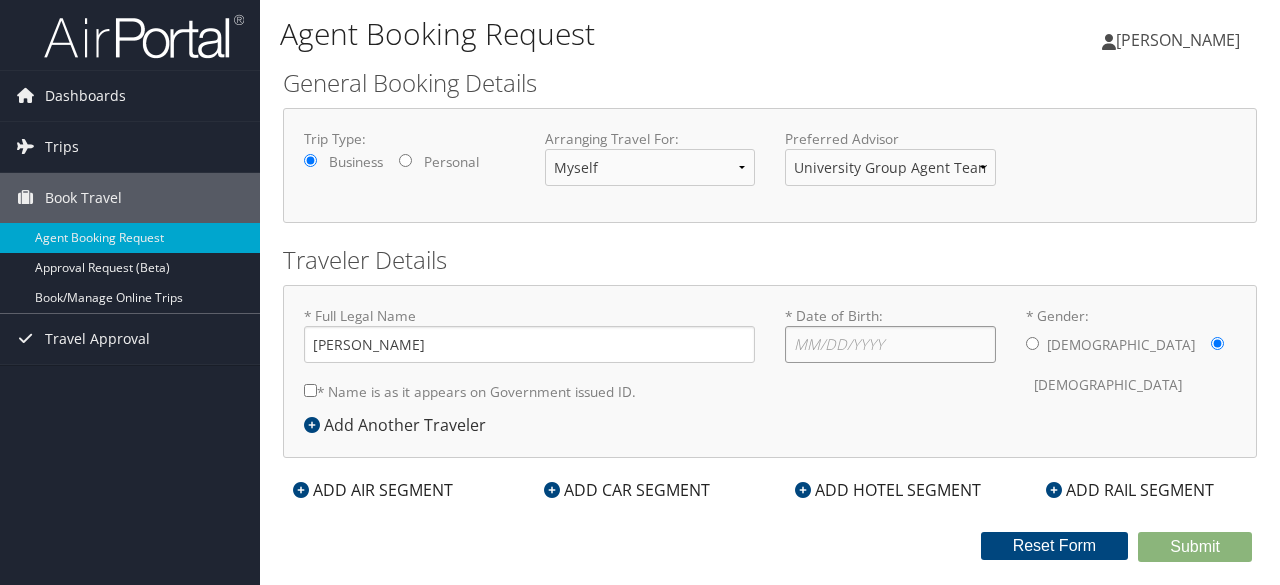 click on "* Date of Birth: Invalid Date" at bounding box center (890, 344) 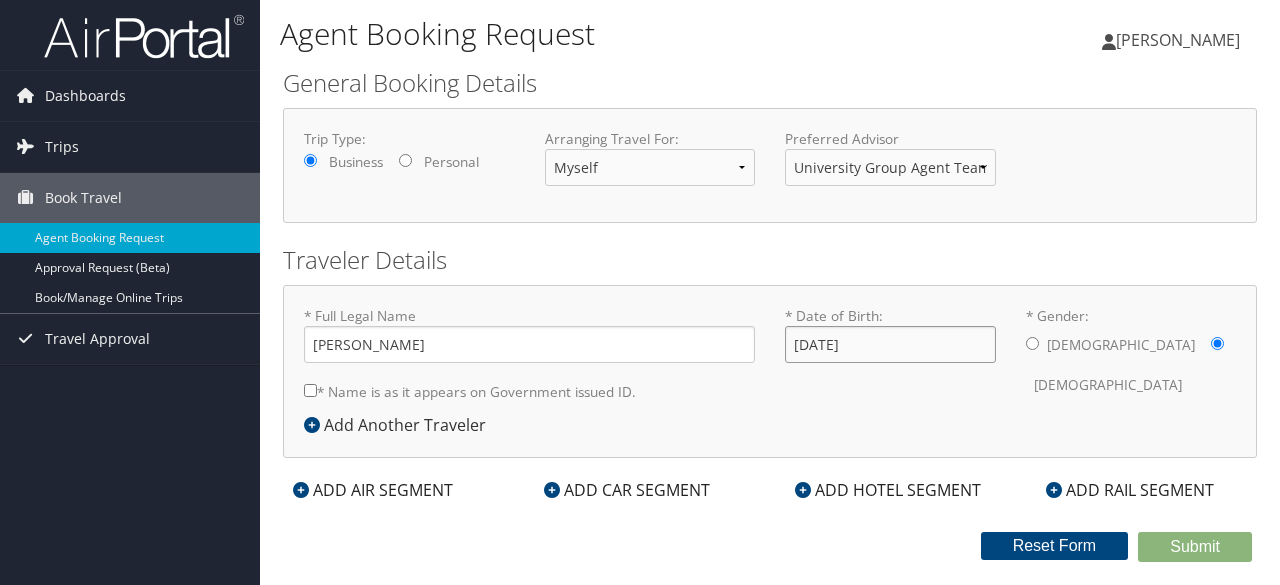 type on "[DATE]" 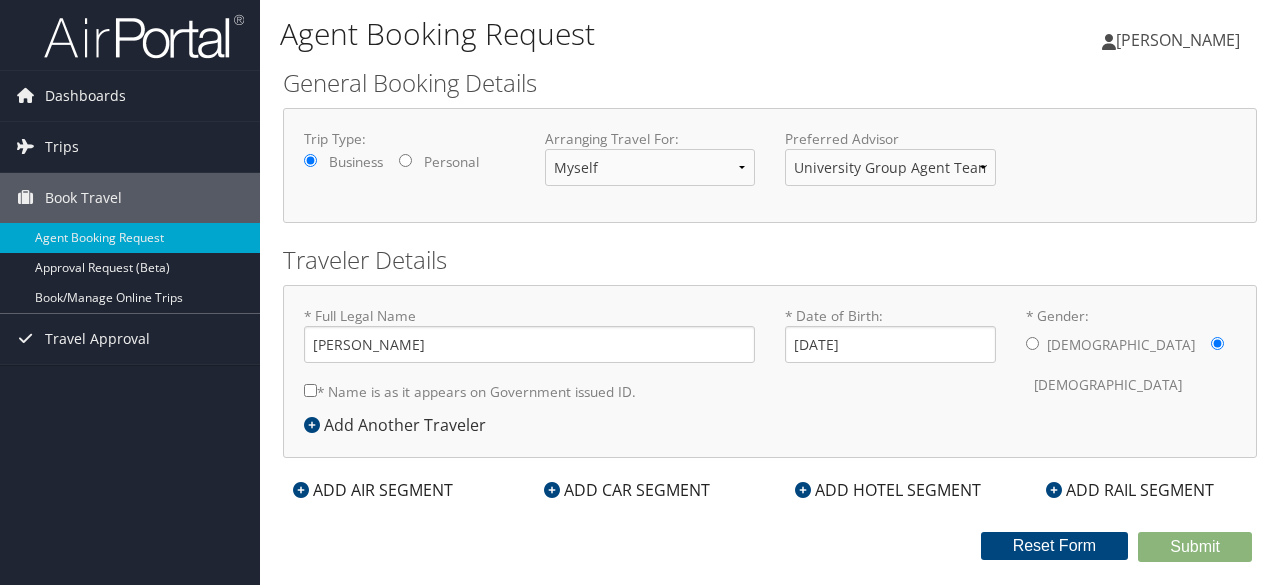 click on "* Name is as it appears on Government issued ID." at bounding box center [310, 390] 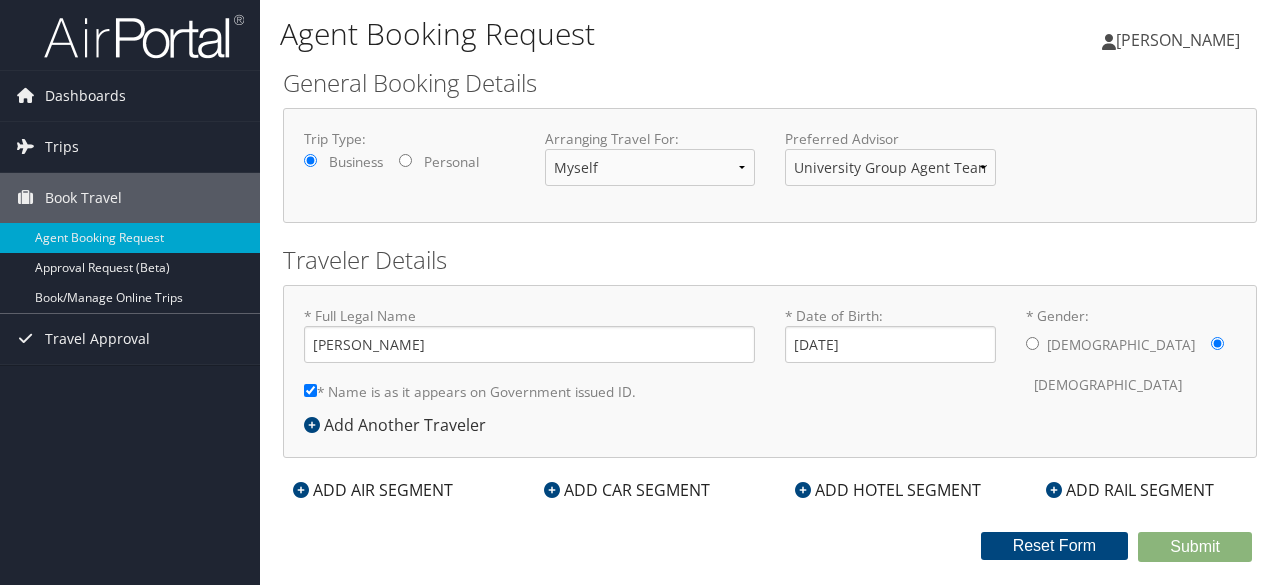 click on "* Full Legal Name [PERSON_NAME] * Name is as it appears on Government issued ID. Required * Date of Birth: [DEMOGRAPHIC_DATA] Invalid Date * Gender:  [DEMOGRAPHIC_DATA] [DEMOGRAPHIC_DATA]    Add Another Traveler" at bounding box center [770, 371] 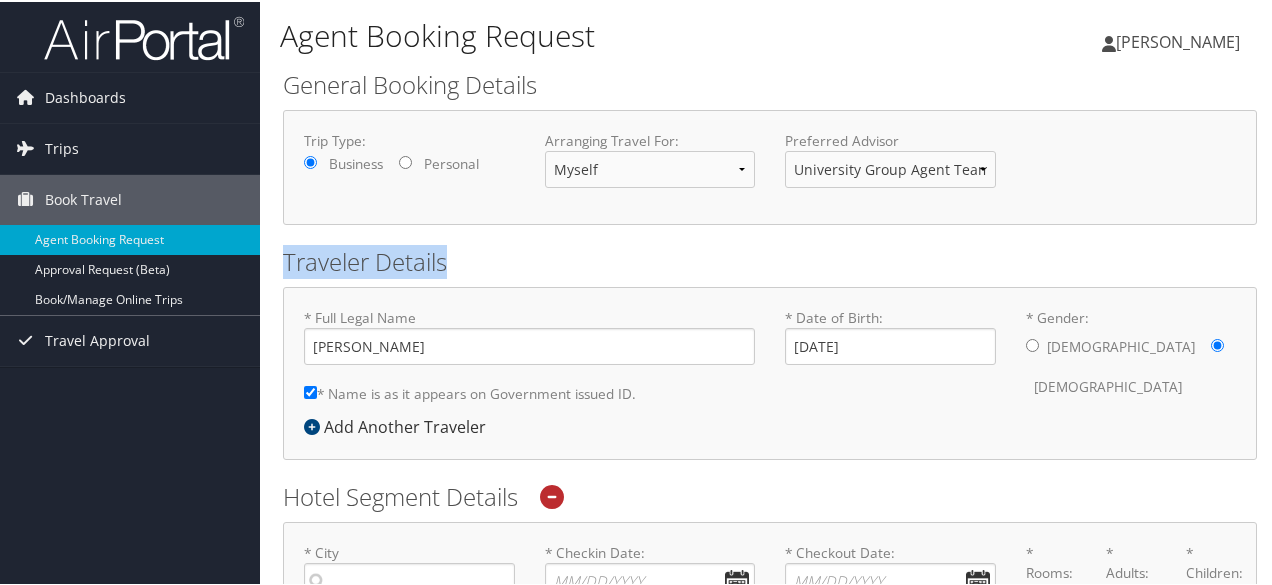 drag, startPoint x: 1270, startPoint y: 155, endPoint x: 1279, endPoint y: 249, distance: 94.42987 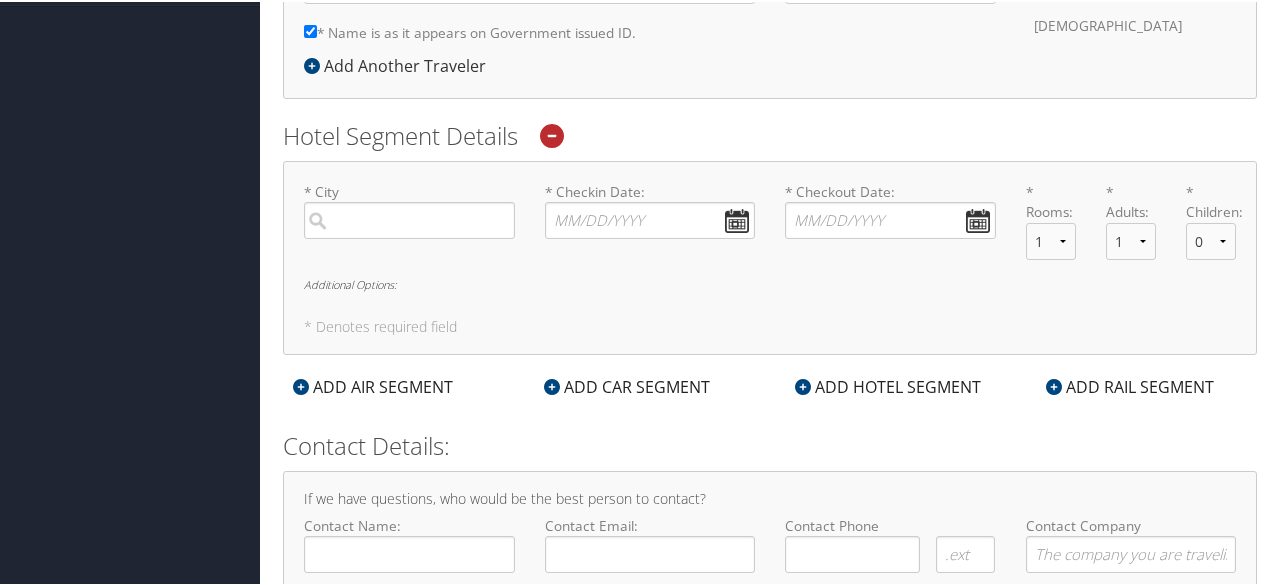 scroll, scrollTop: 362, scrollLeft: 0, axis: vertical 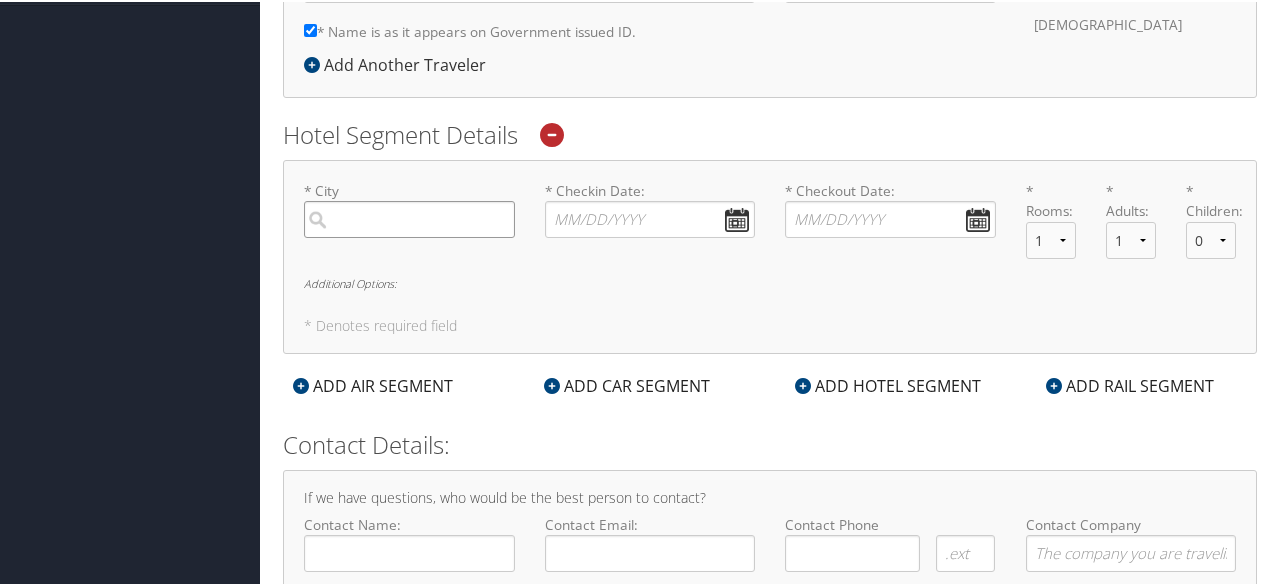 click at bounding box center [409, 217] 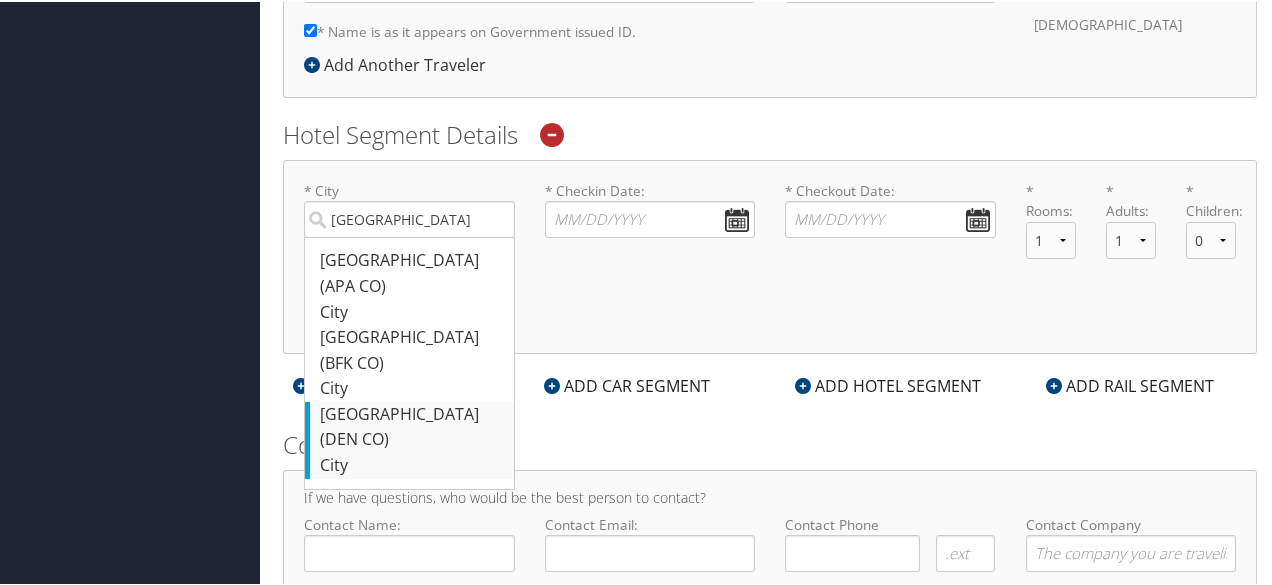 click on "City" at bounding box center (412, 464) 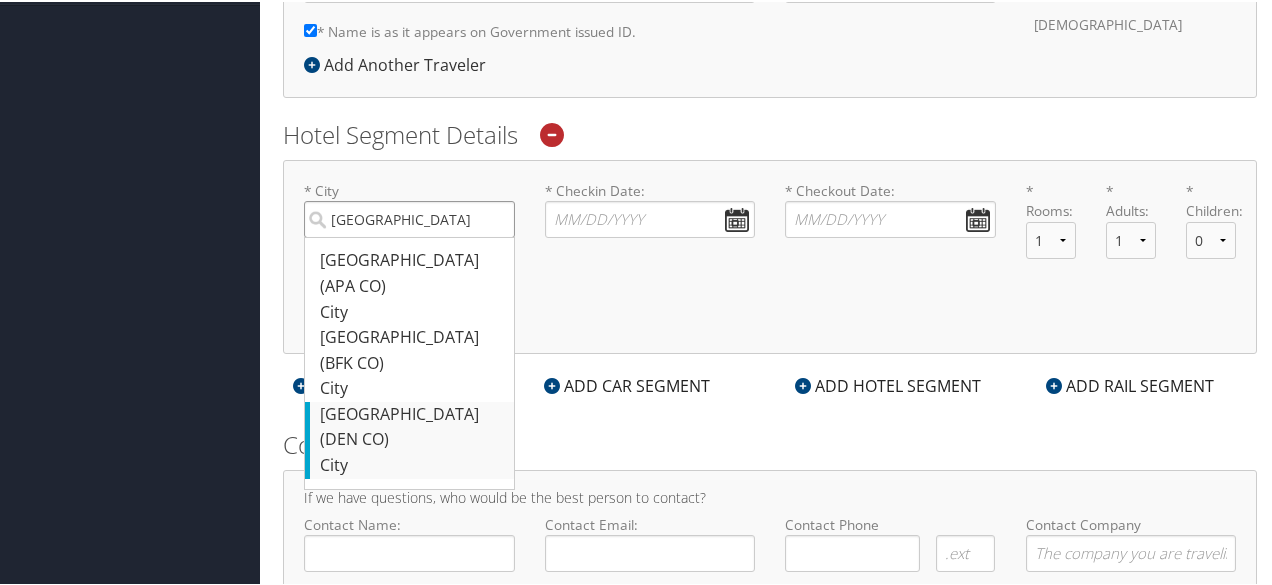 click on "[GEOGRAPHIC_DATA]" at bounding box center [409, 217] 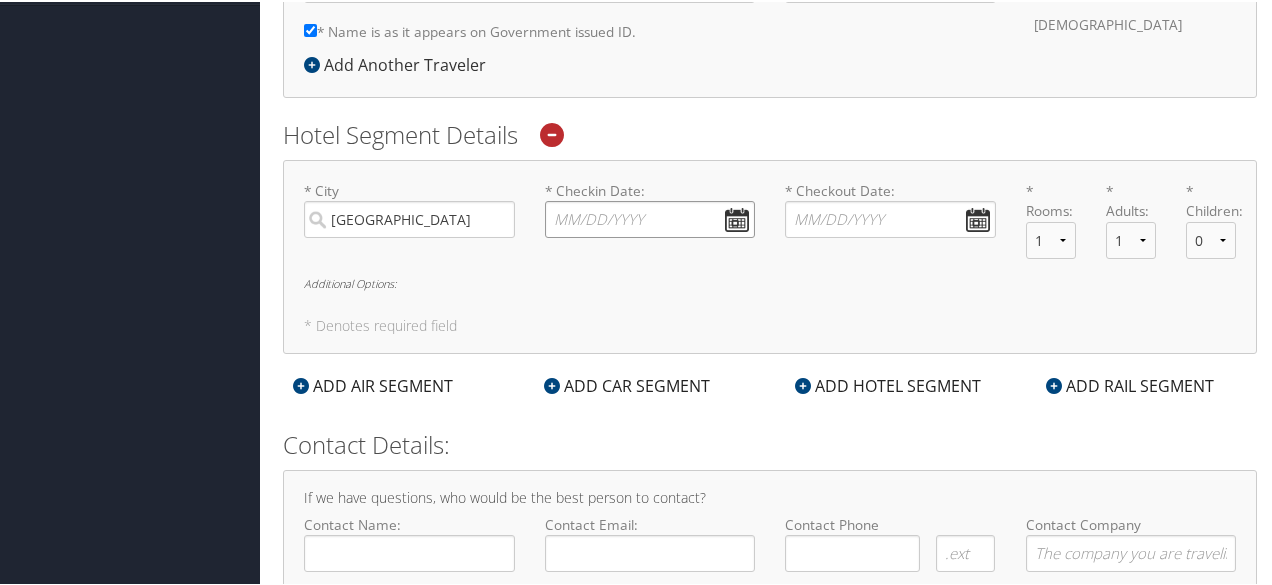 click on "* Checkin Date: Dates must be valid" at bounding box center [650, 217] 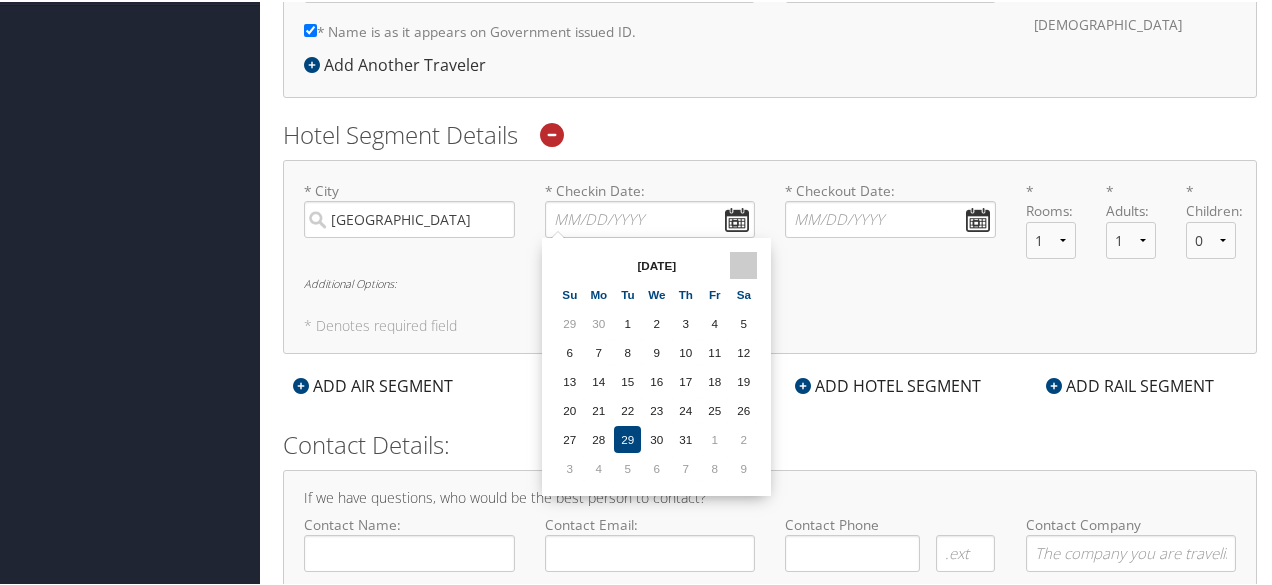 click at bounding box center [743, 263] 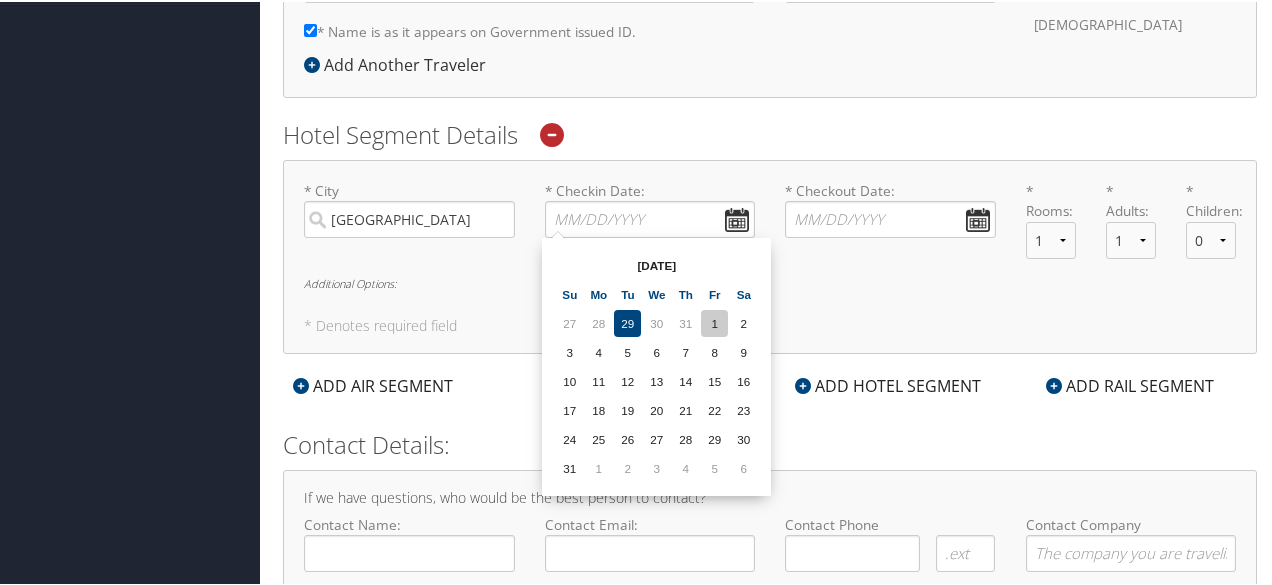 click on "1" at bounding box center [714, 321] 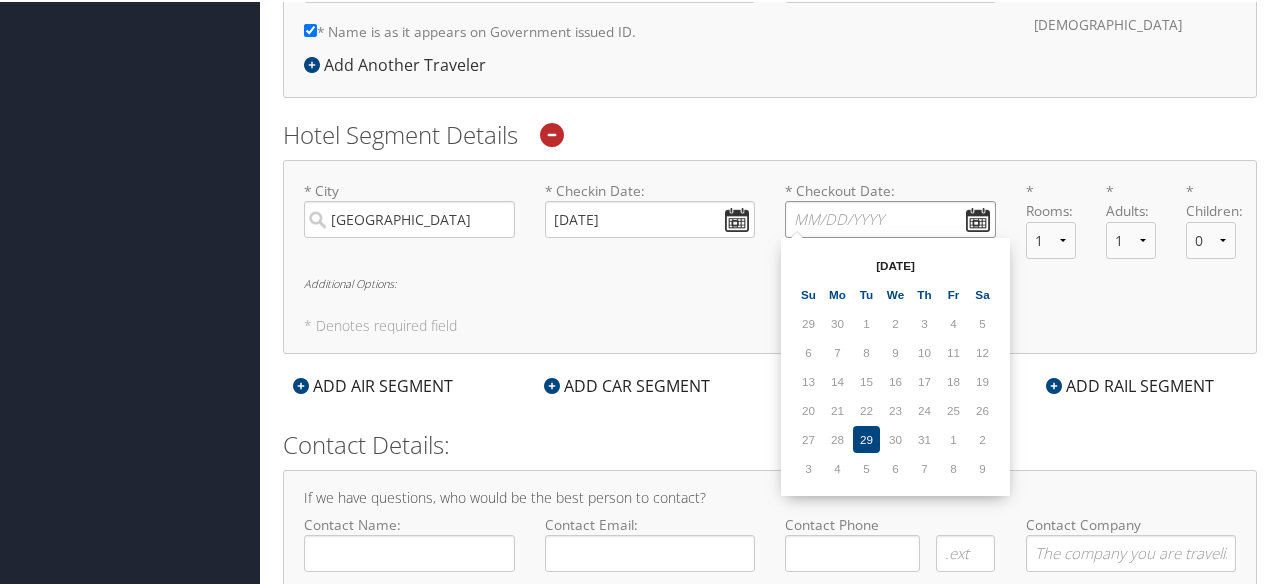 click on "* Checkout Date: Dates must be valid" at bounding box center (890, 217) 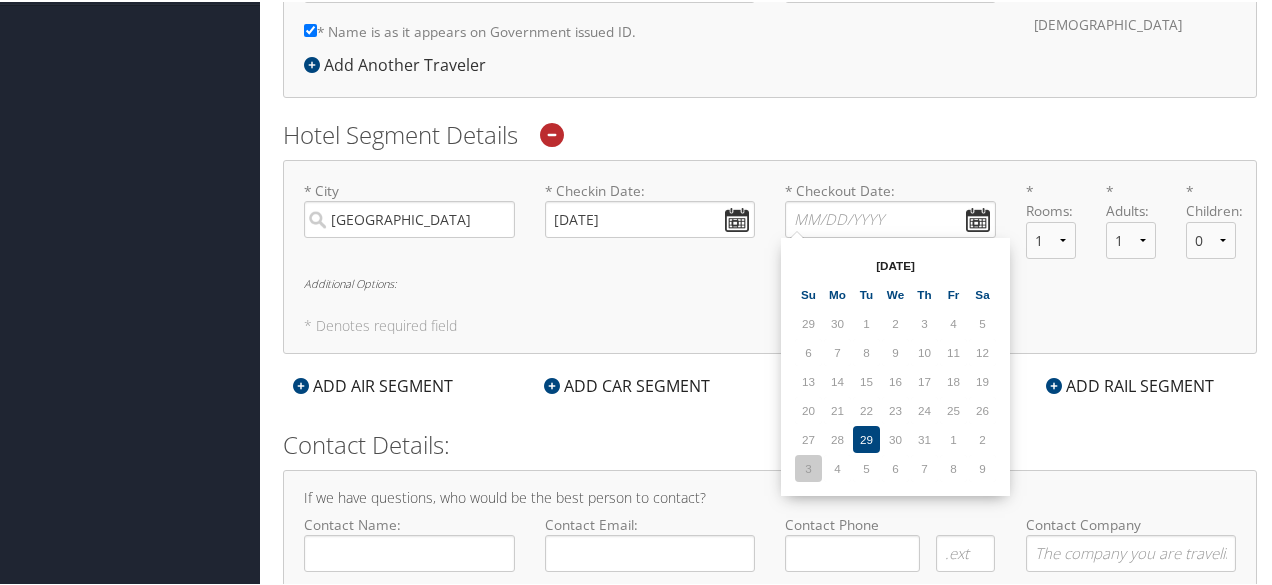 click on "3" at bounding box center [808, 466] 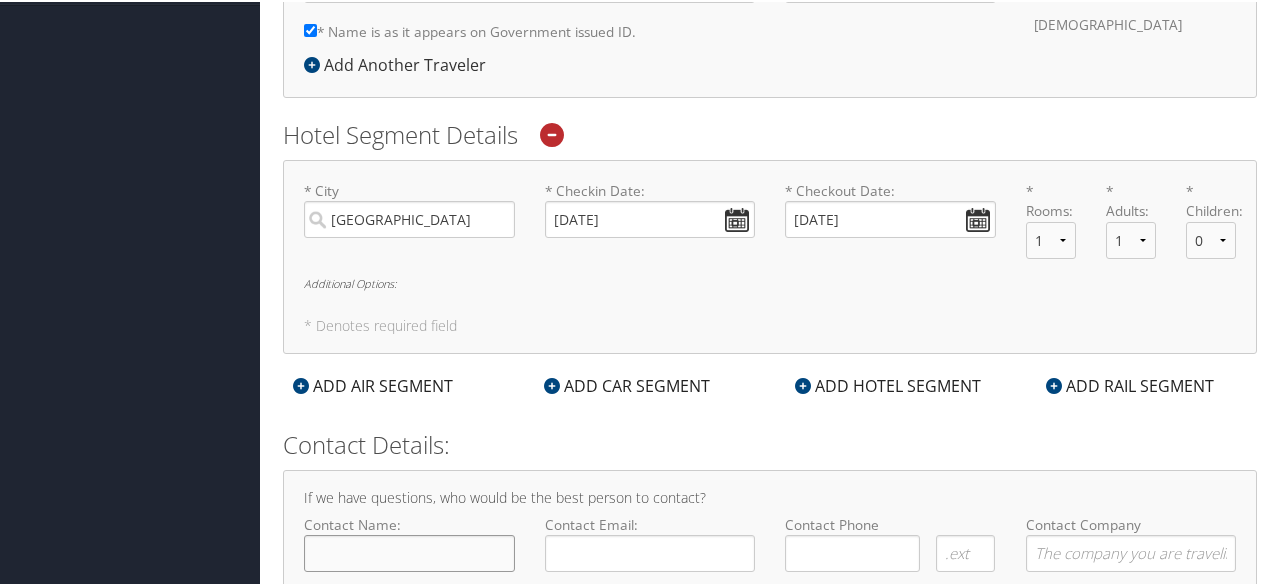 click on "Contact Name:" 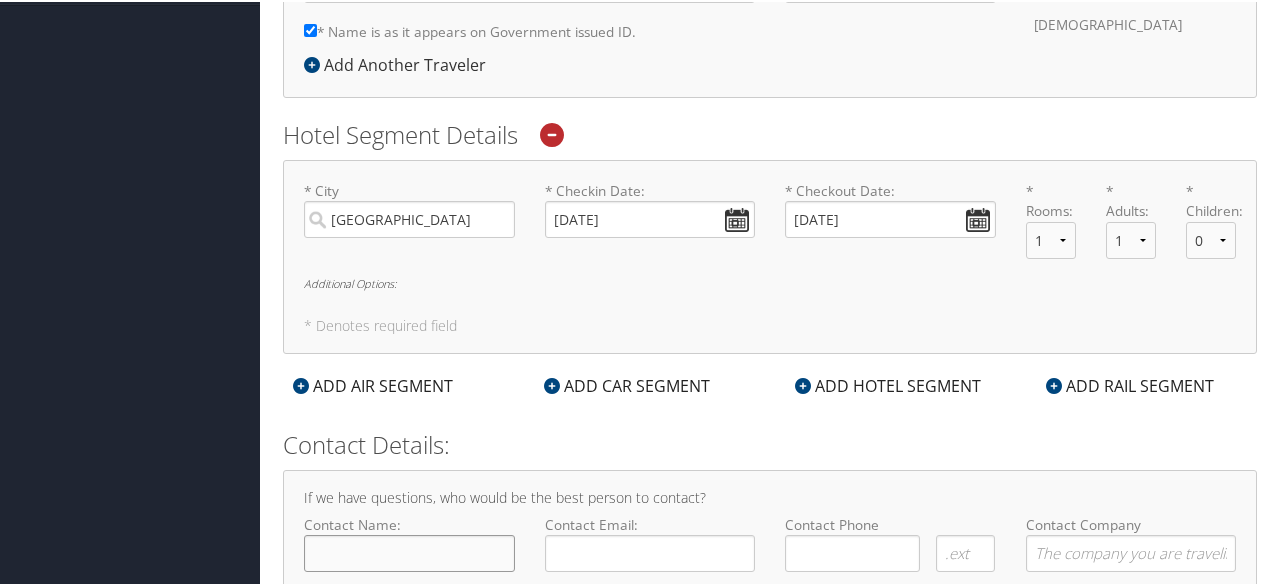 type on "[PERSON_NAME]" 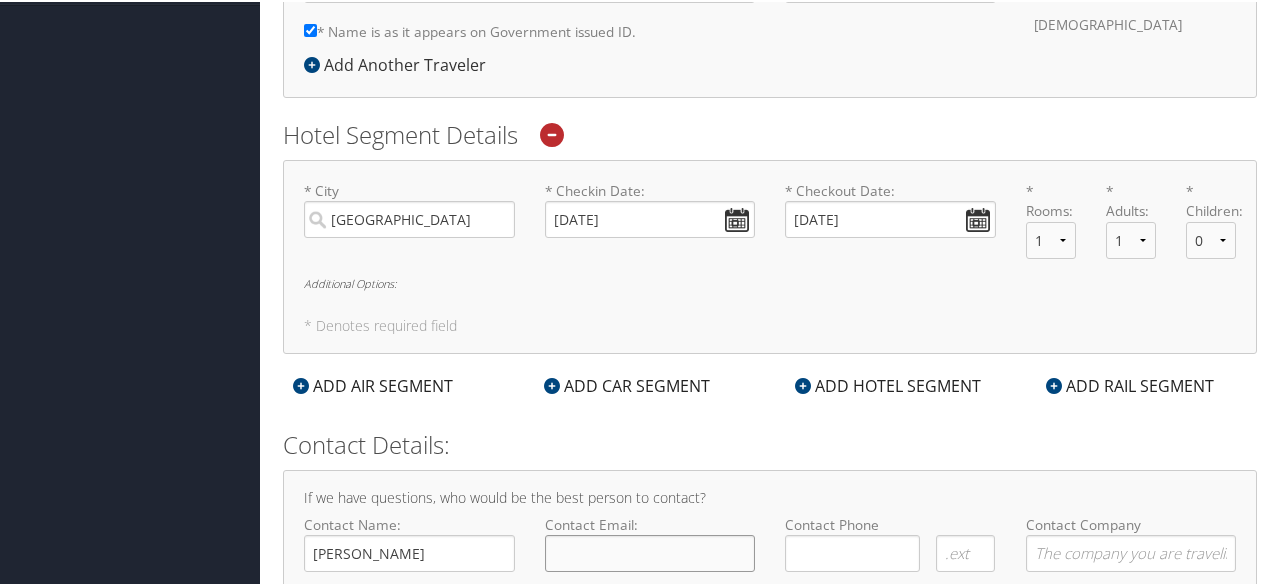 type on "[EMAIL_ADDRESS][DOMAIN_NAME]" 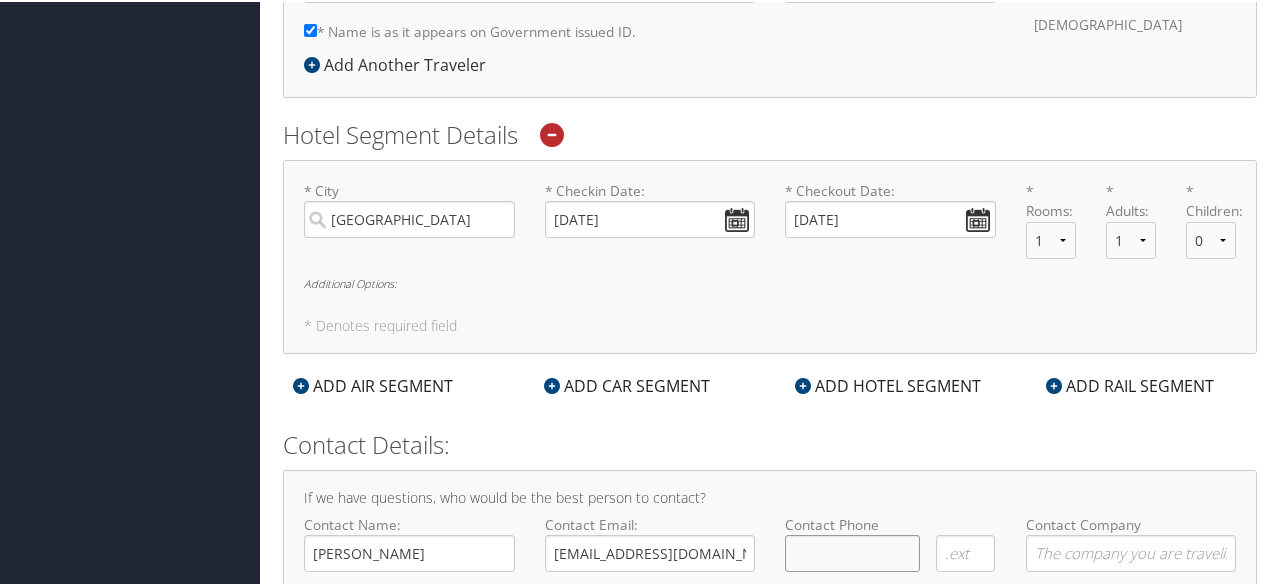 type on "(   )    -" 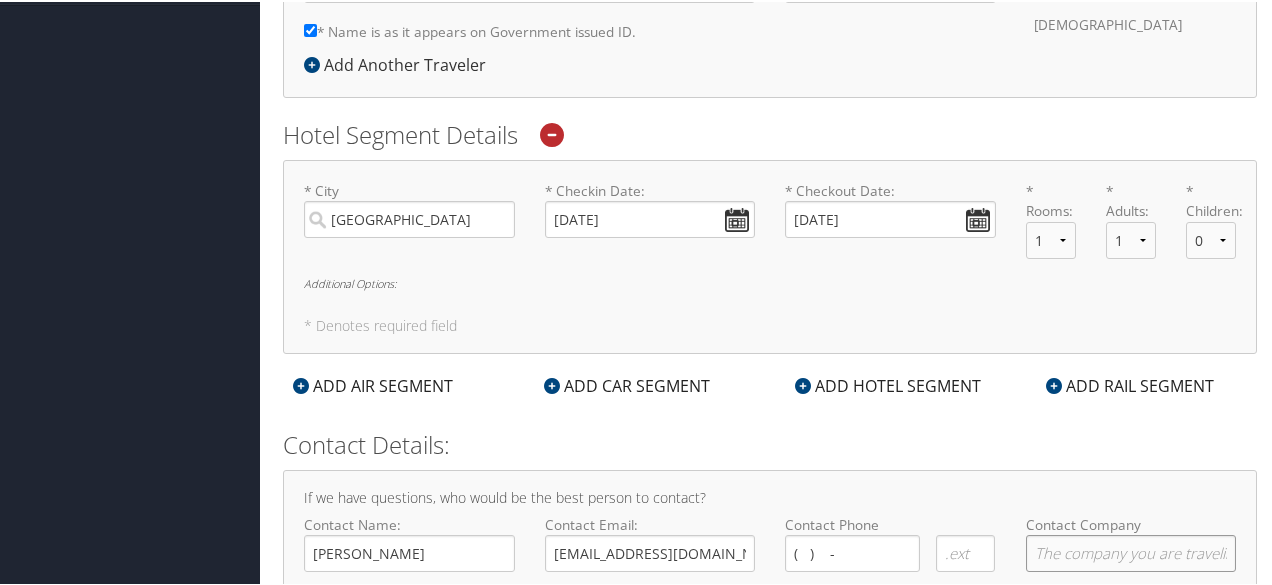 type on "[GEOGRAPHIC_DATA]" 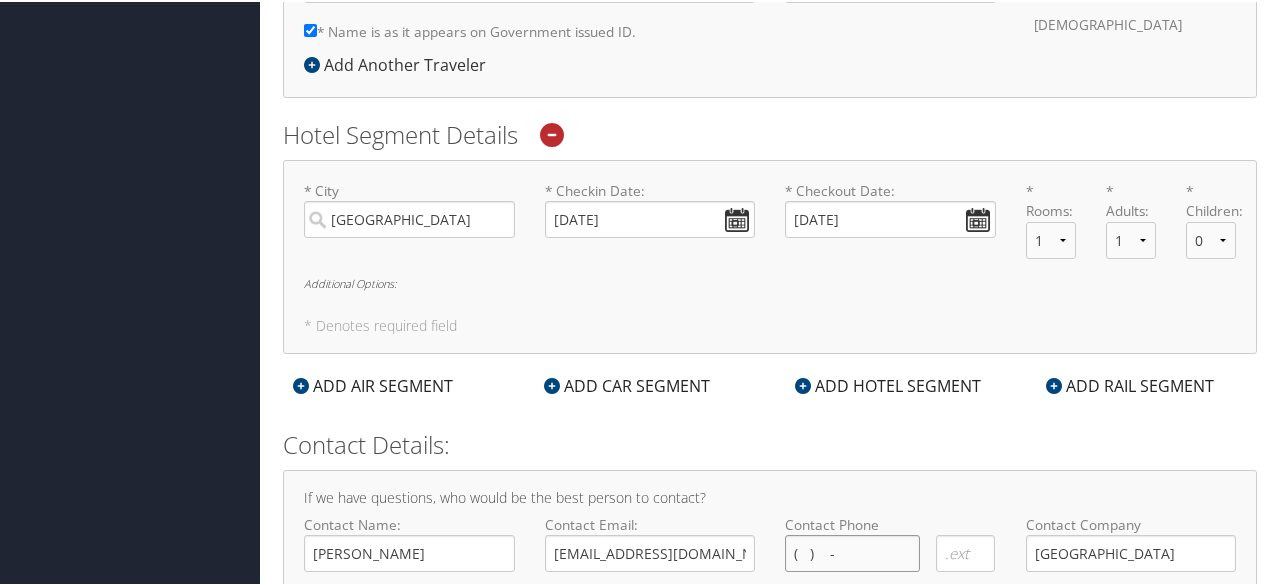 click on "(   )    -" at bounding box center [852, 551] 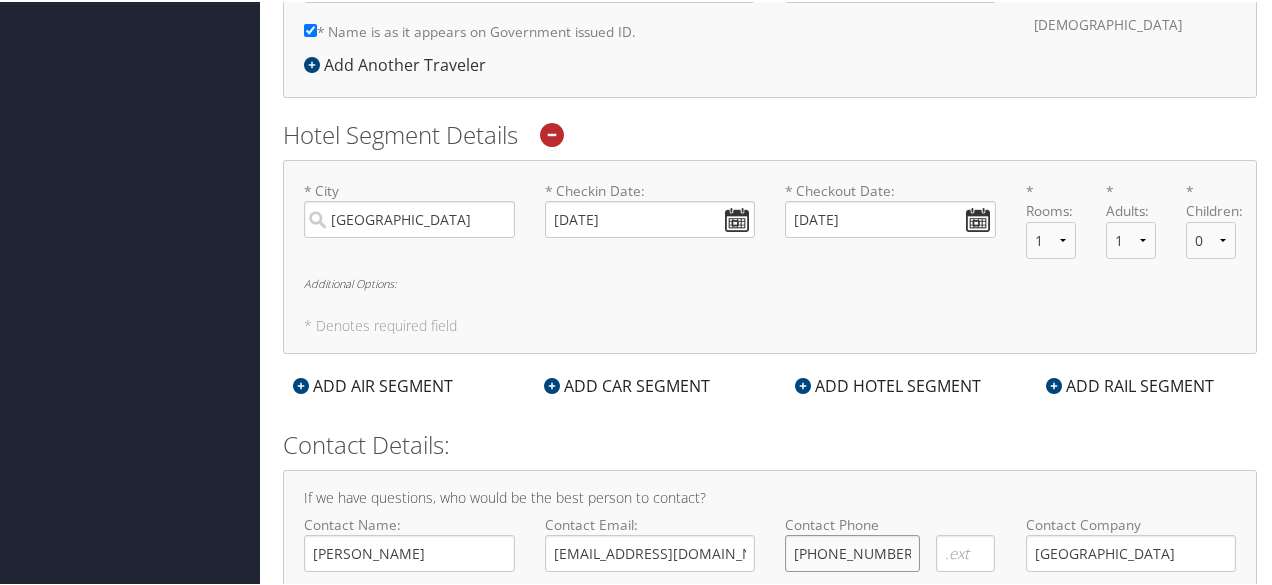 type on "[PHONE_NUMBER]" 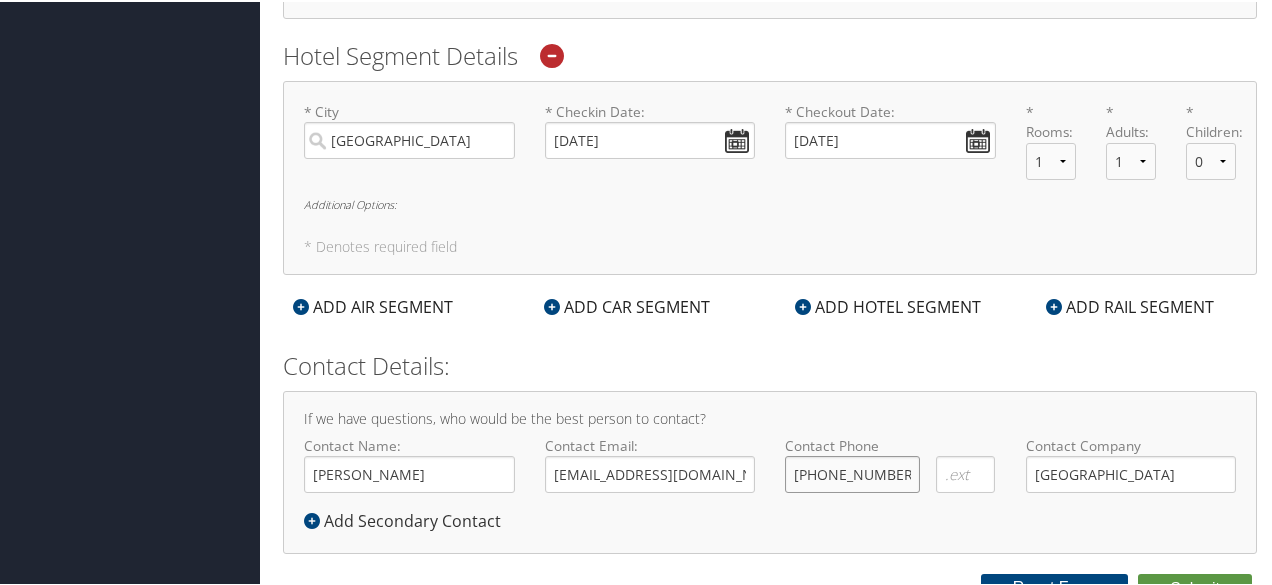 scroll, scrollTop: 455, scrollLeft: 0, axis: vertical 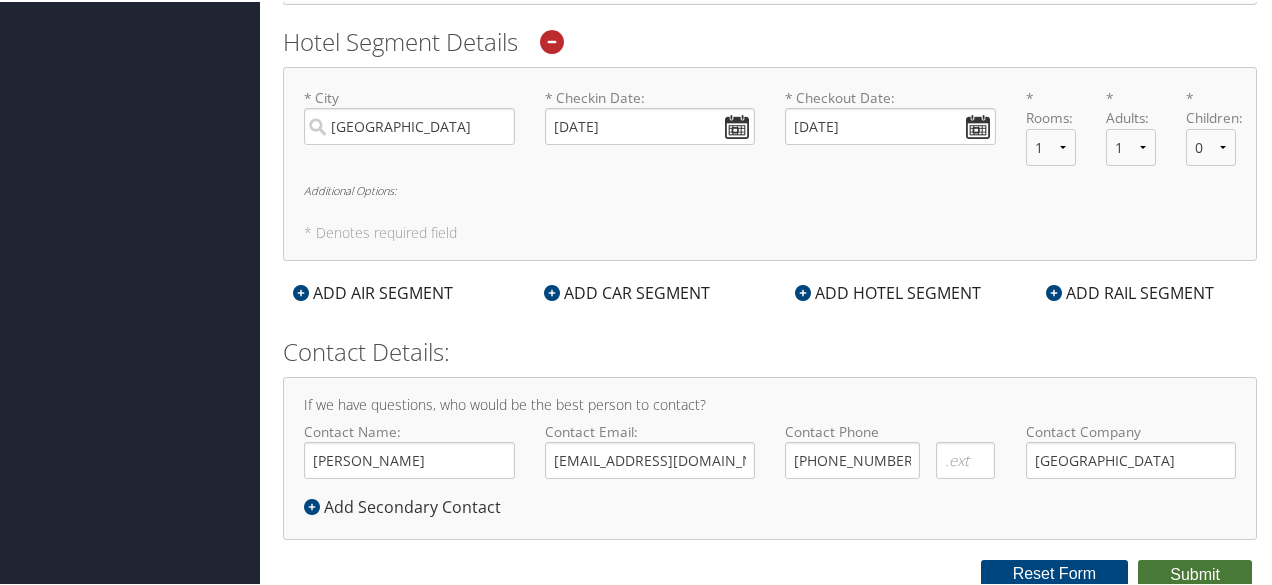 click on "Submit" at bounding box center [1195, 573] 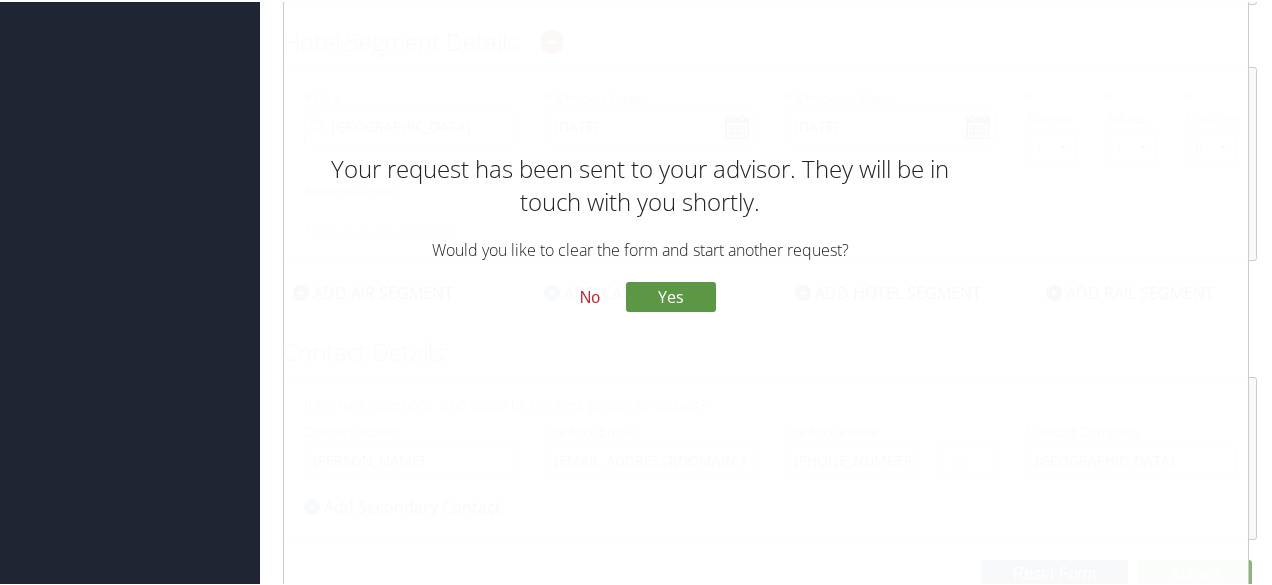 click on "No" at bounding box center [590, 296] 